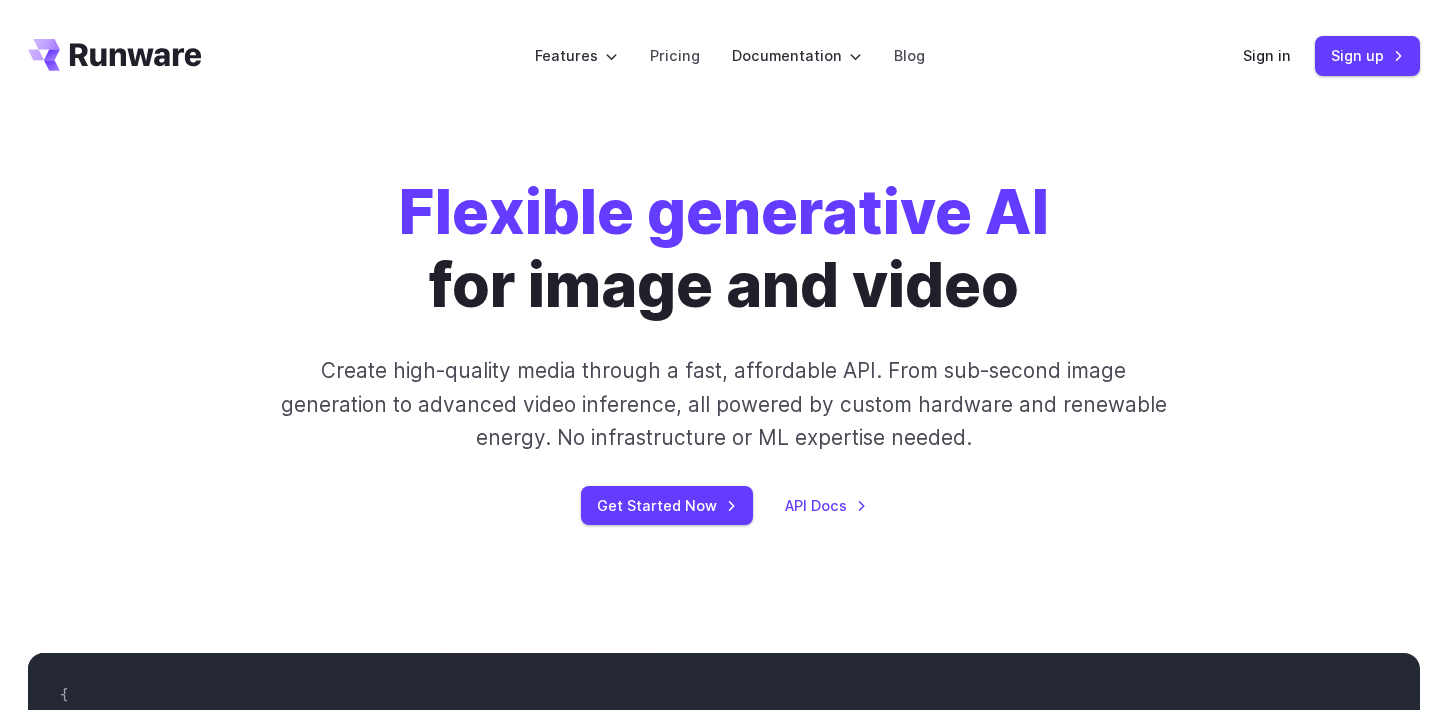 scroll, scrollTop: 0, scrollLeft: 0, axis: both 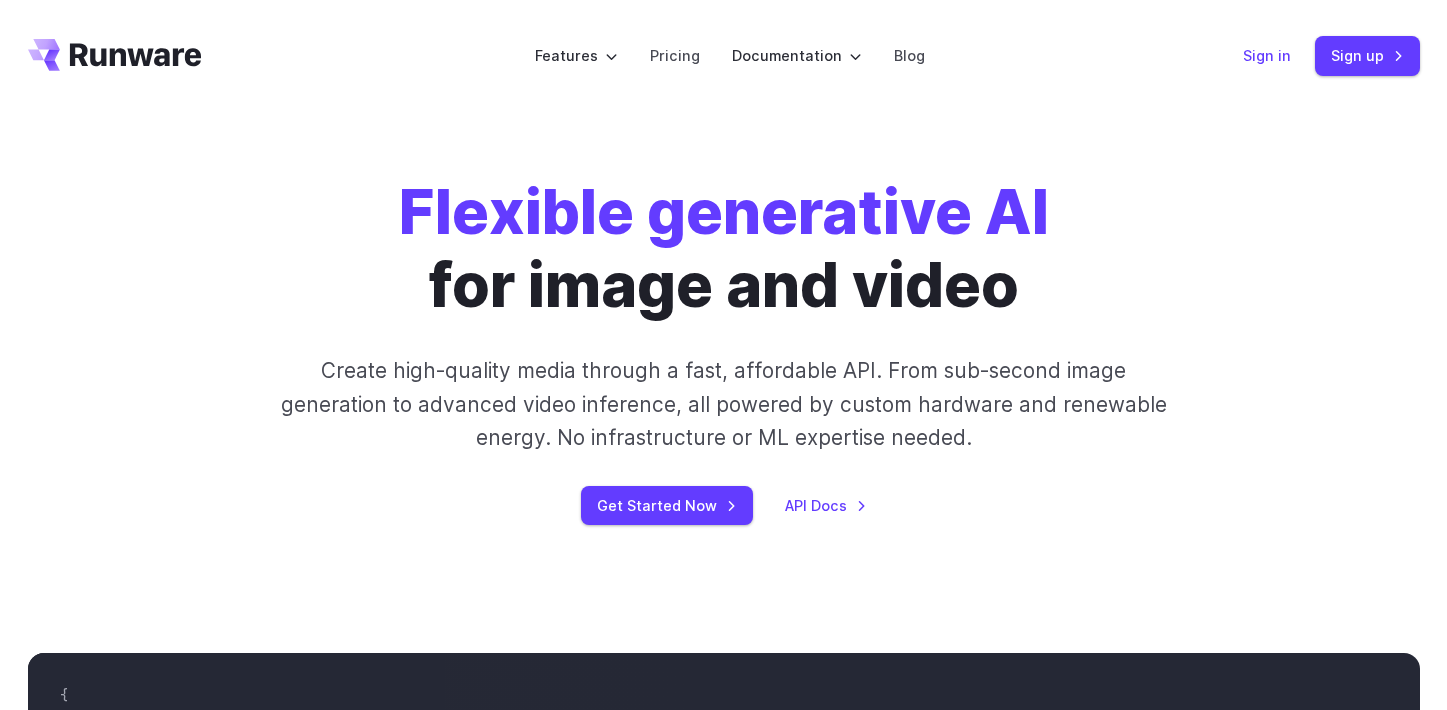 click on "Sign in" at bounding box center (1267, 55) 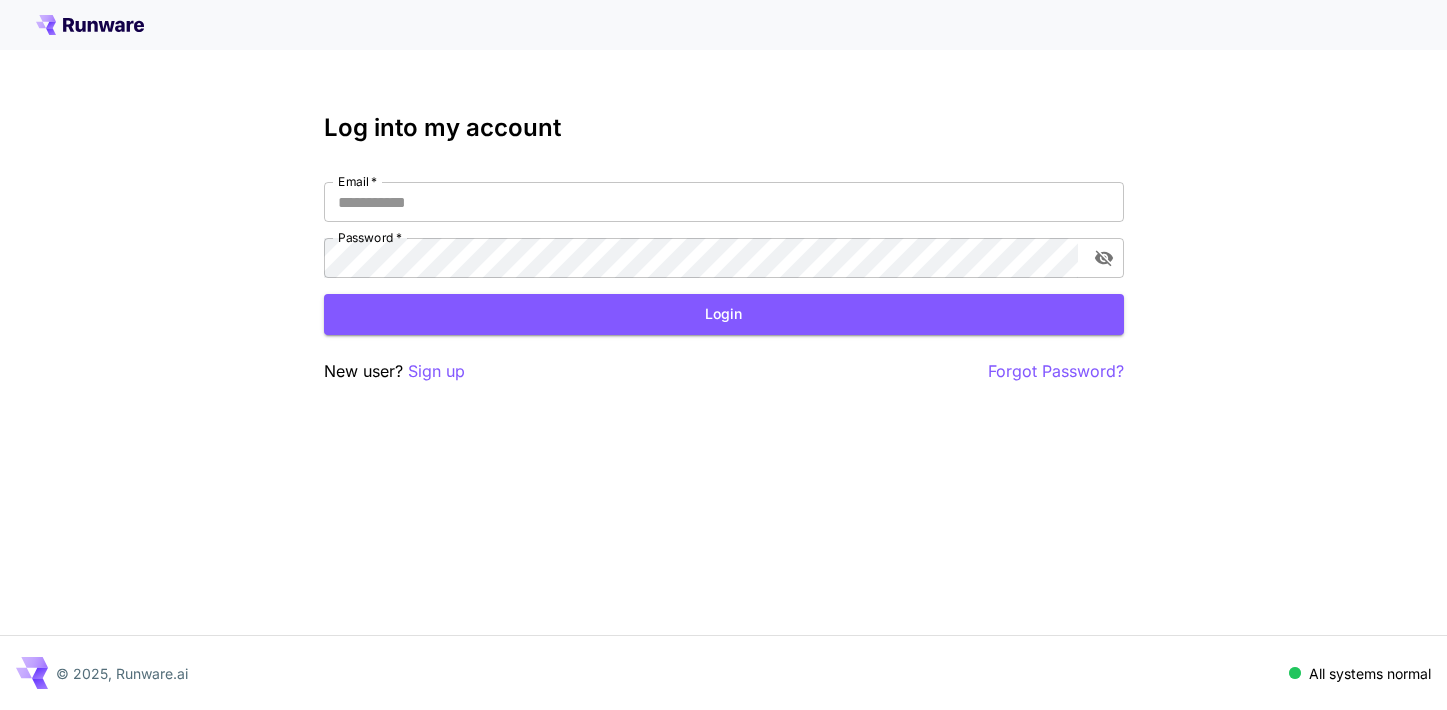 scroll, scrollTop: 0, scrollLeft: 0, axis: both 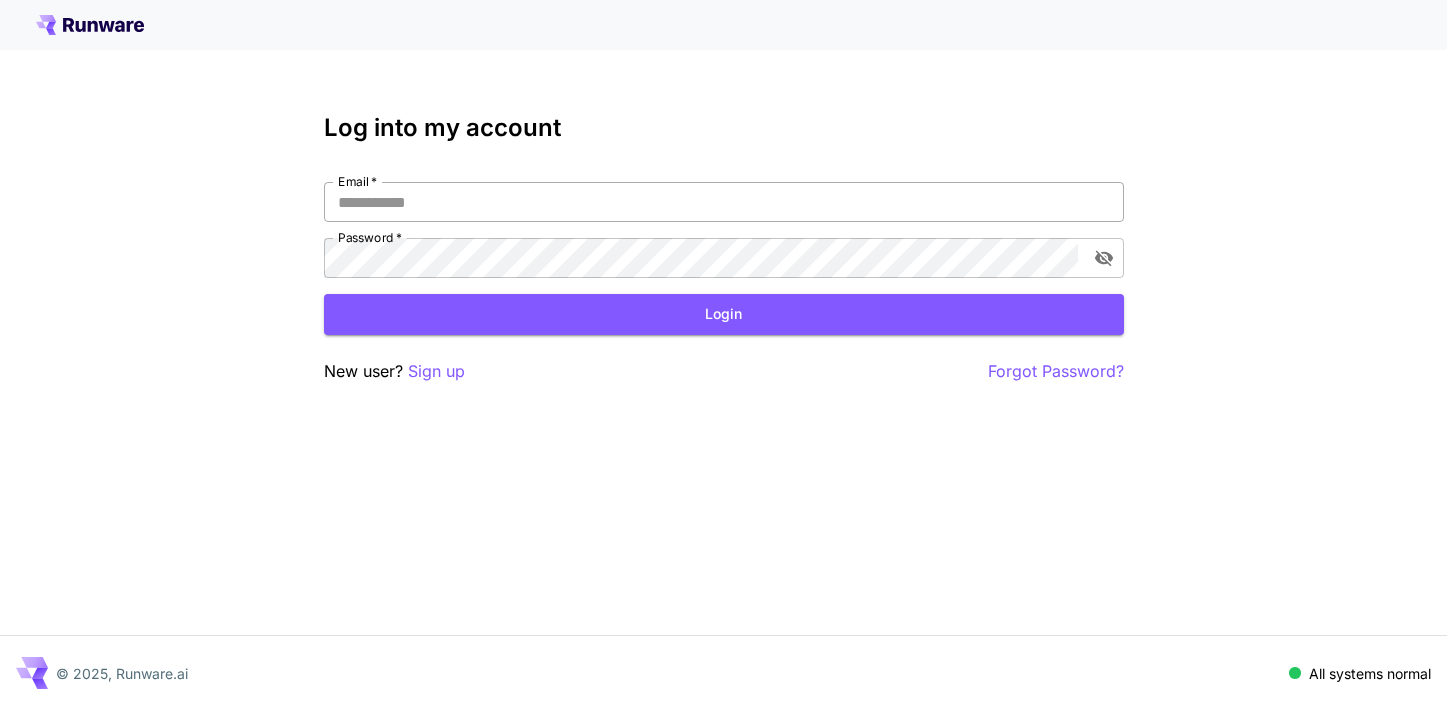 click on "Email   *" at bounding box center (724, 202) 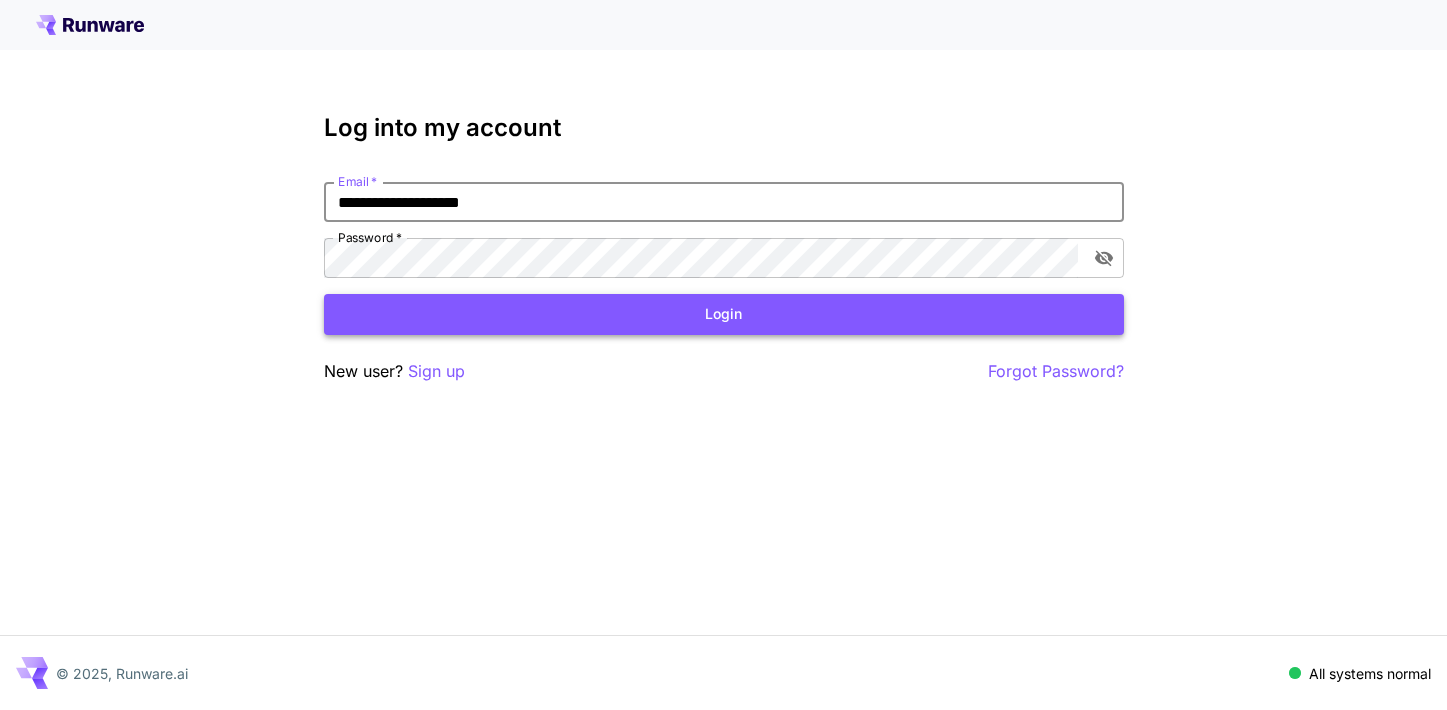 click on "Login" at bounding box center (724, 314) 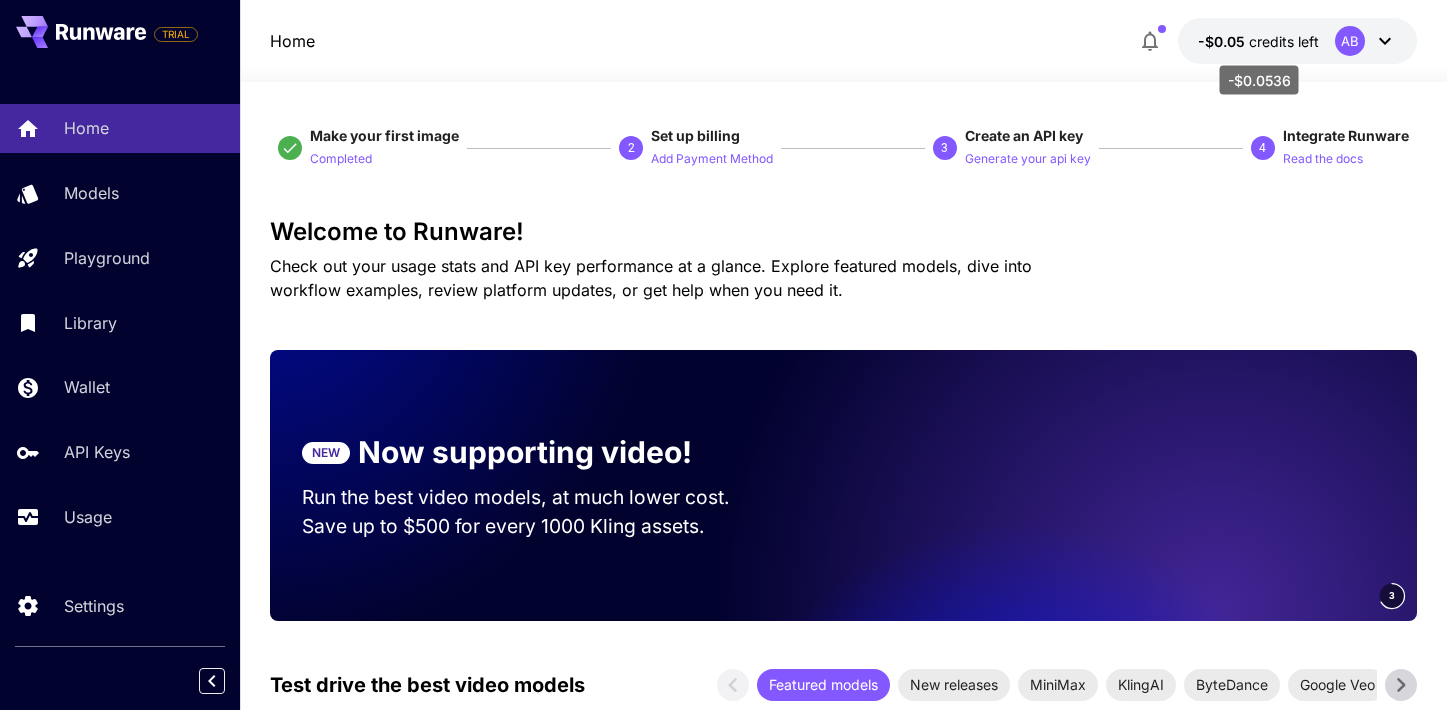click on "-$0.05" at bounding box center [1223, 41] 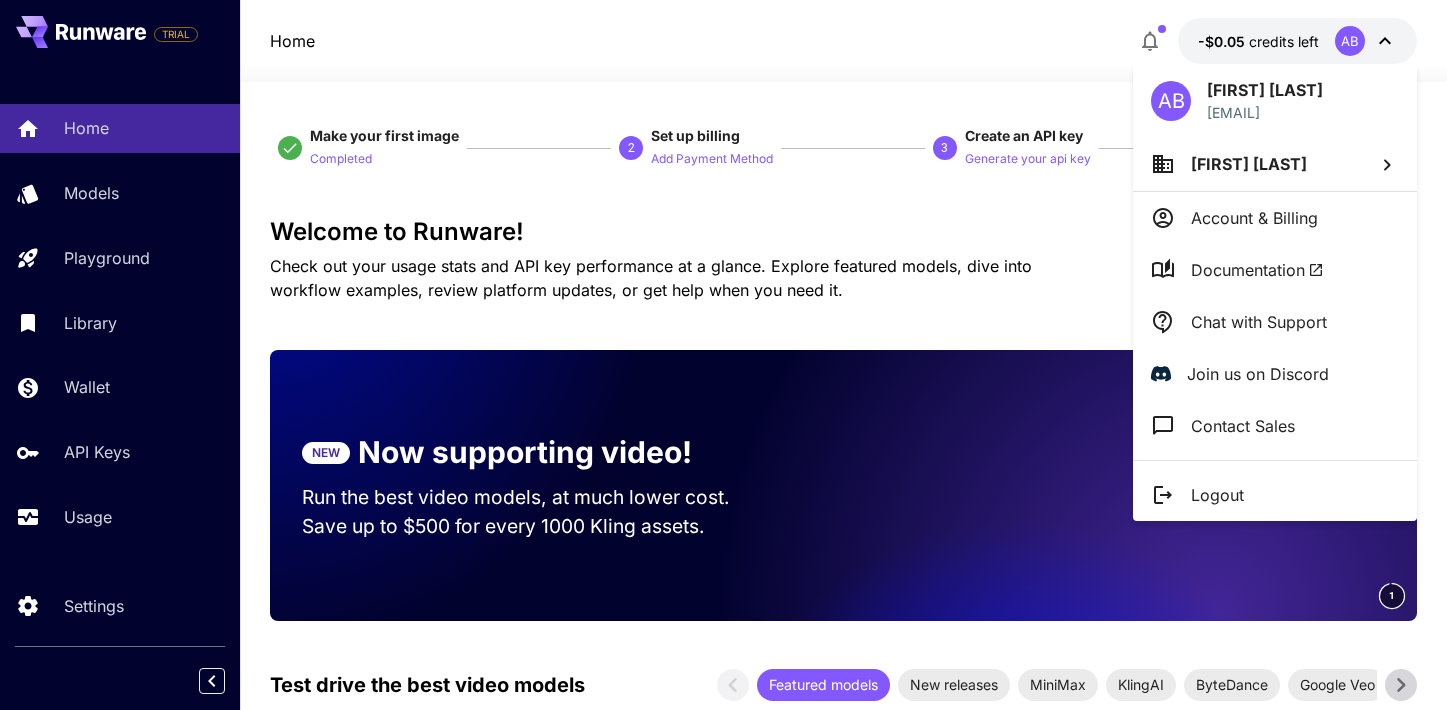 click on "[FIRST] [LAST]" at bounding box center (1249, 164) 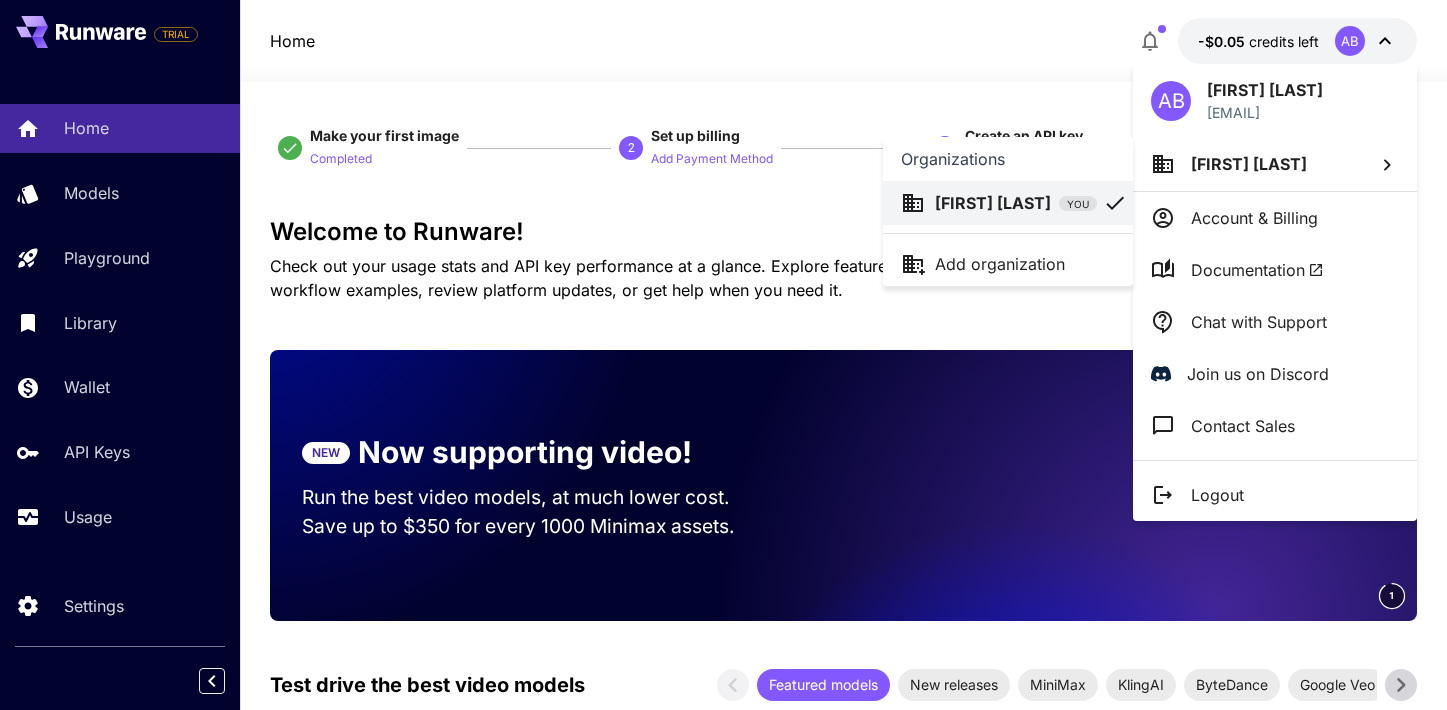 click at bounding box center (723, 355) 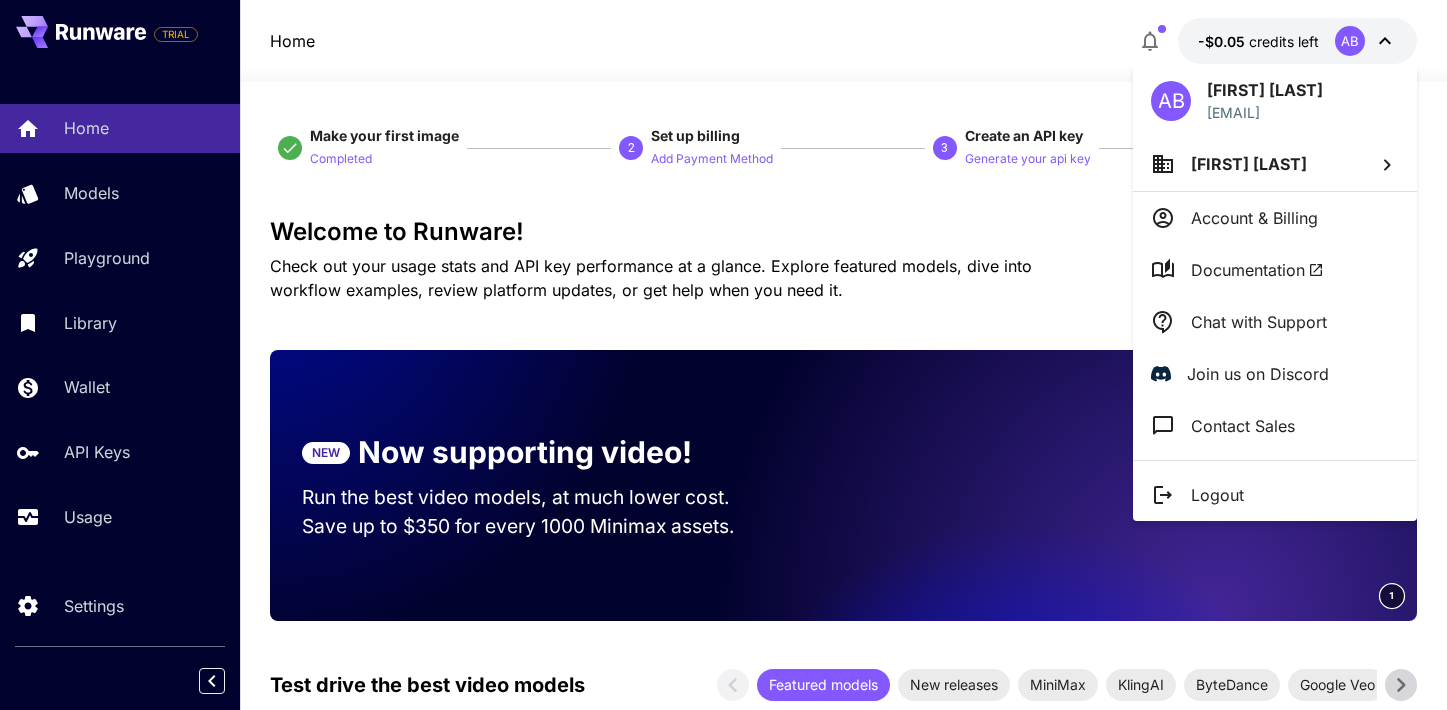 click on "Account & Billing" at bounding box center (1254, 218) 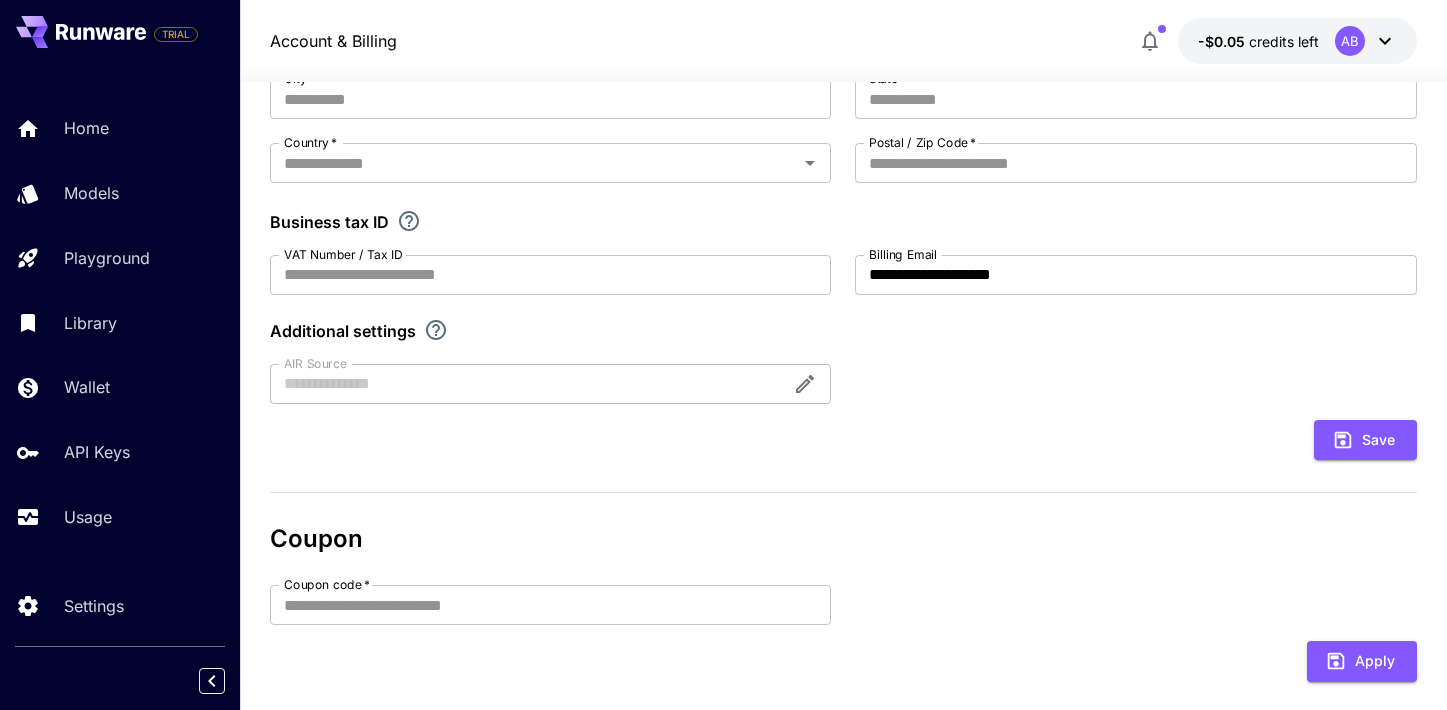 scroll, scrollTop: 363, scrollLeft: 0, axis: vertical 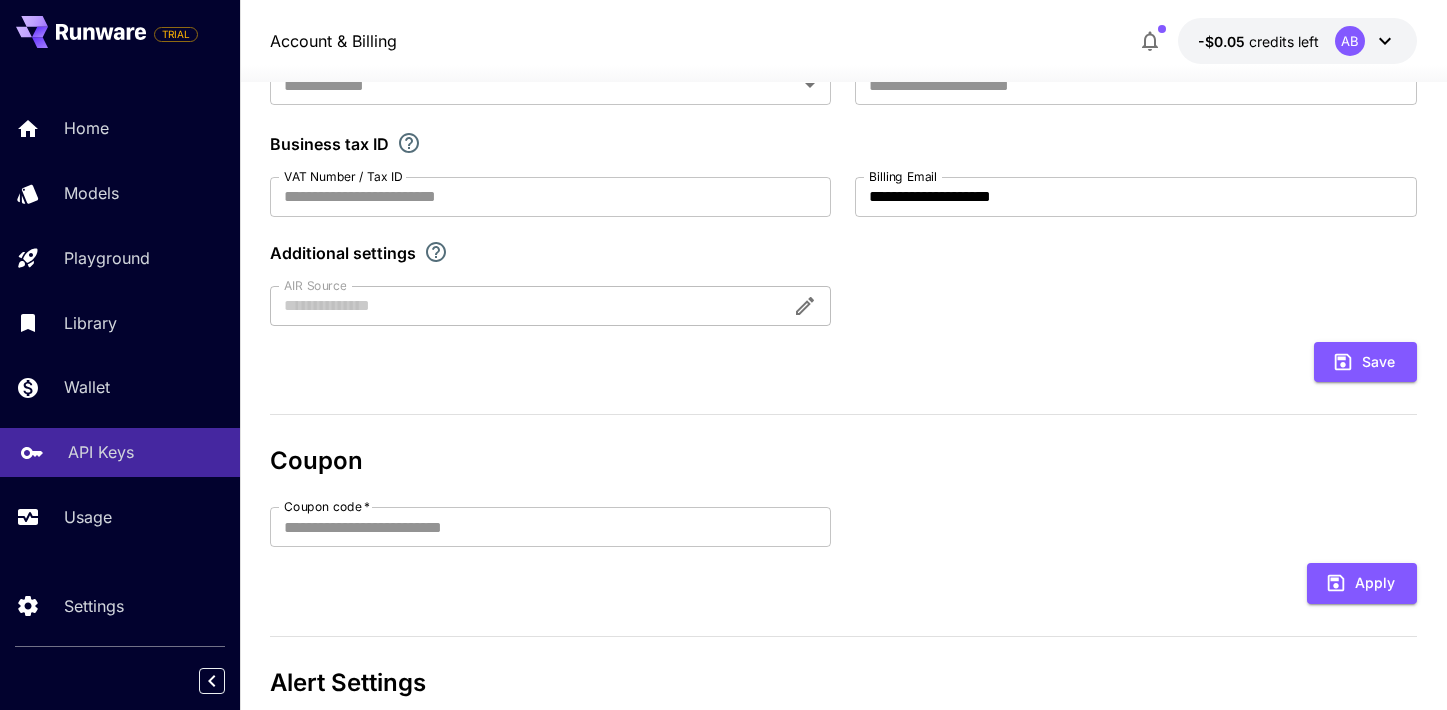 click on "API Keys" at bounding box center (101, 452) 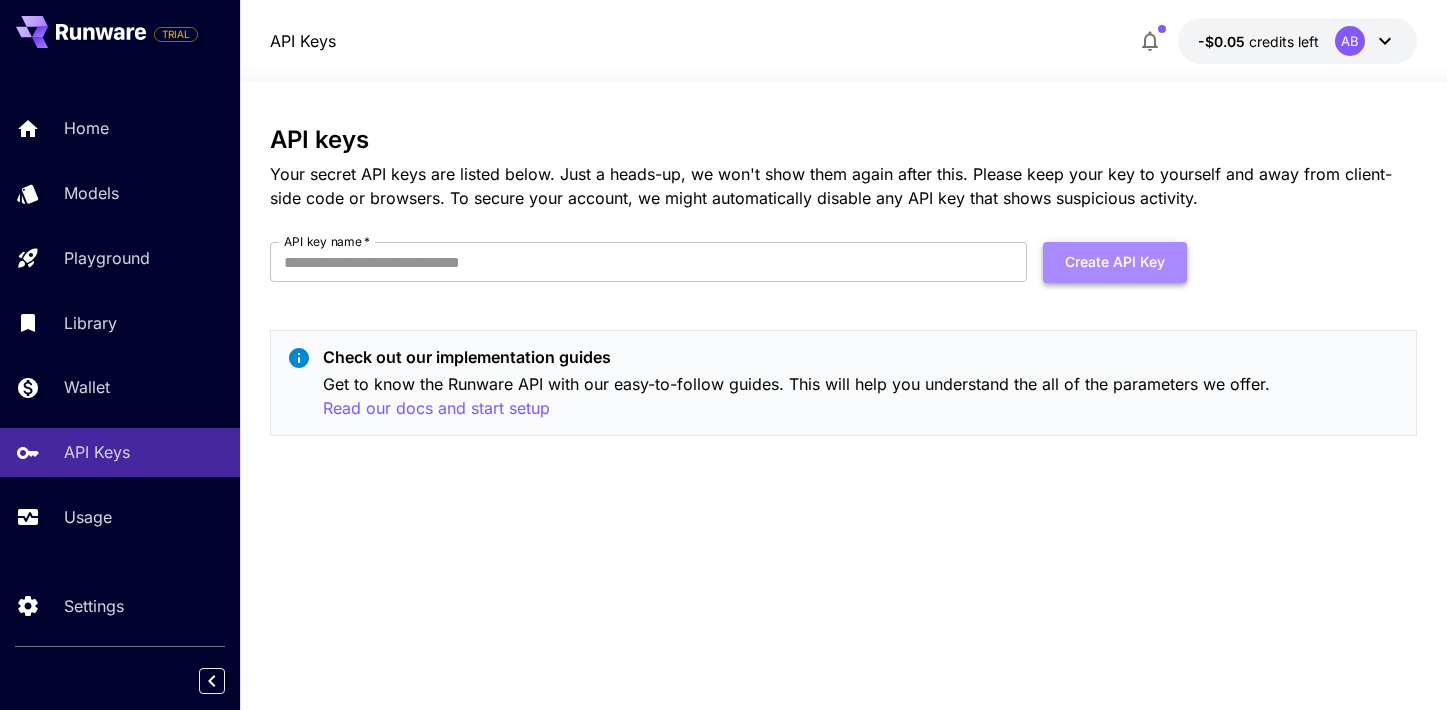 click on "Create API Key" at bounding box center (1115, 262) 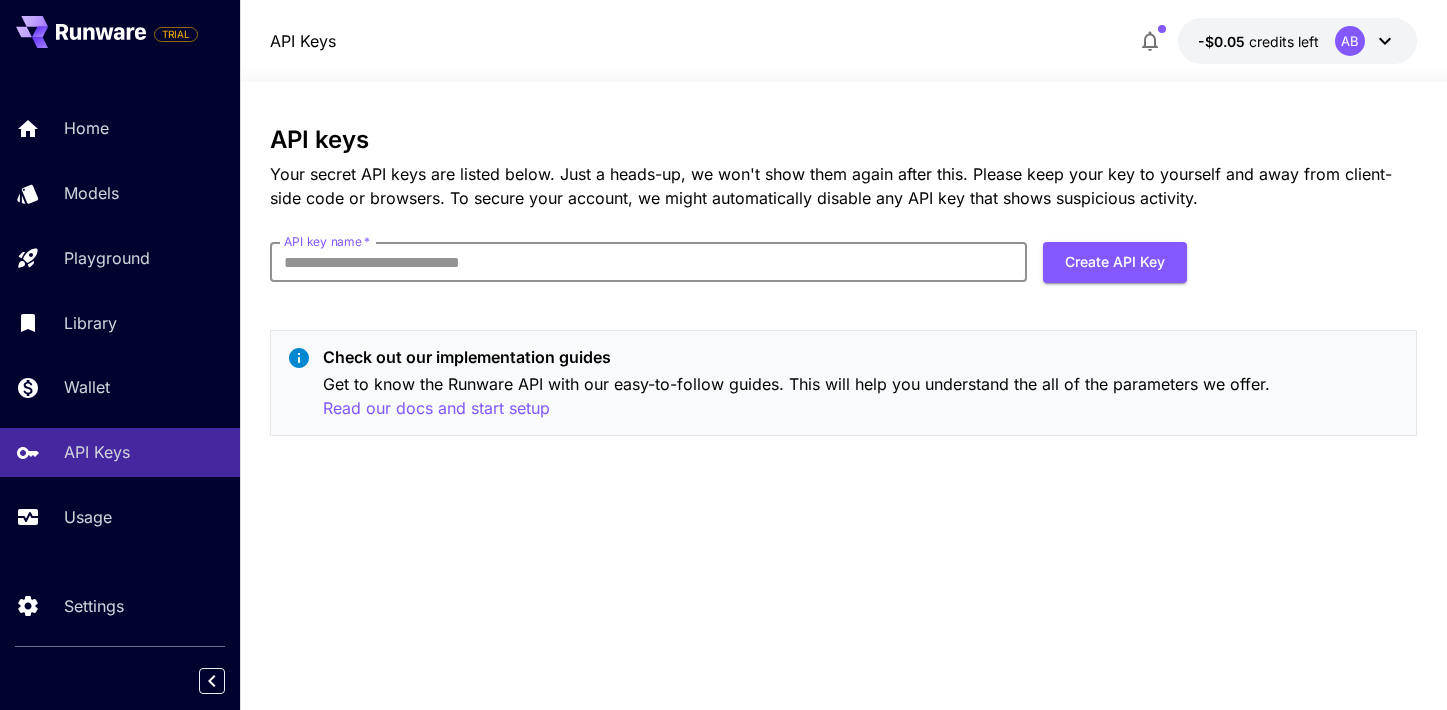 click on "API key name   *" at bounding box center (648, 262) 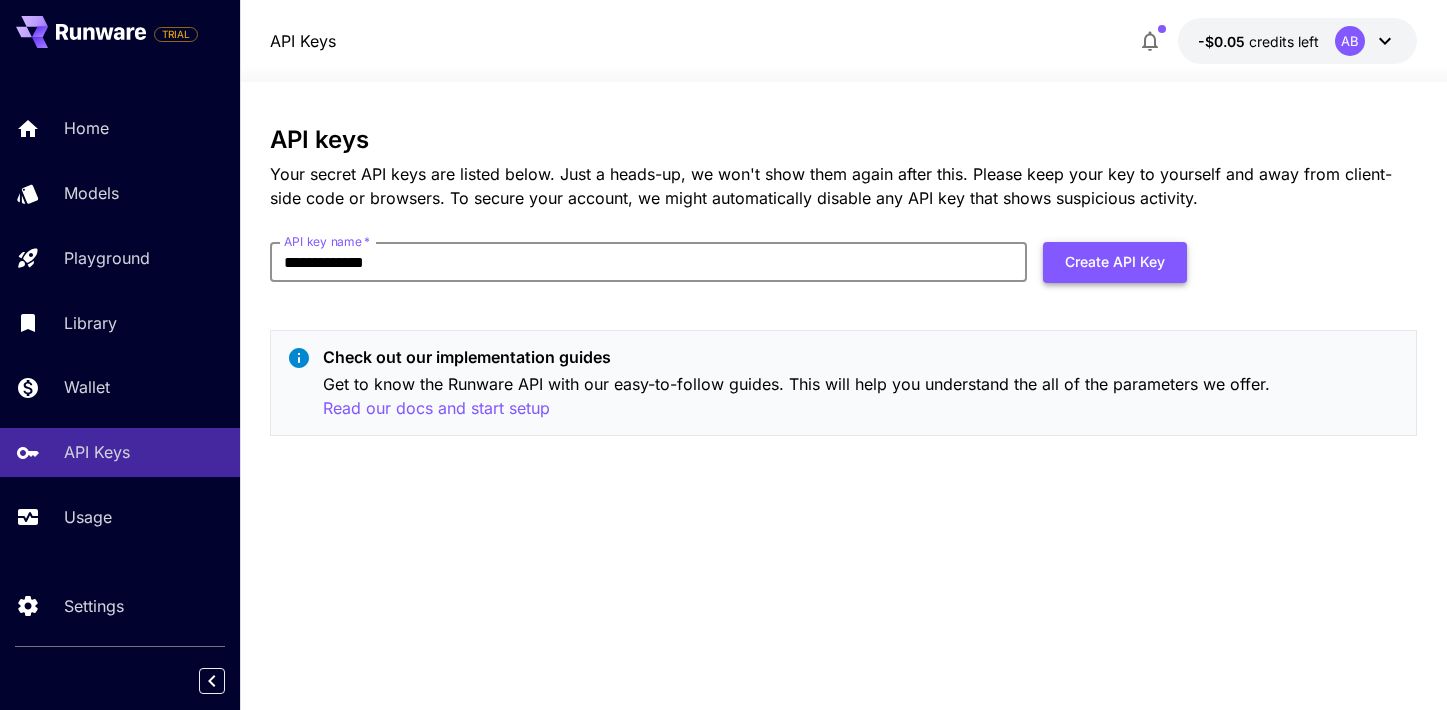 type on "**********" 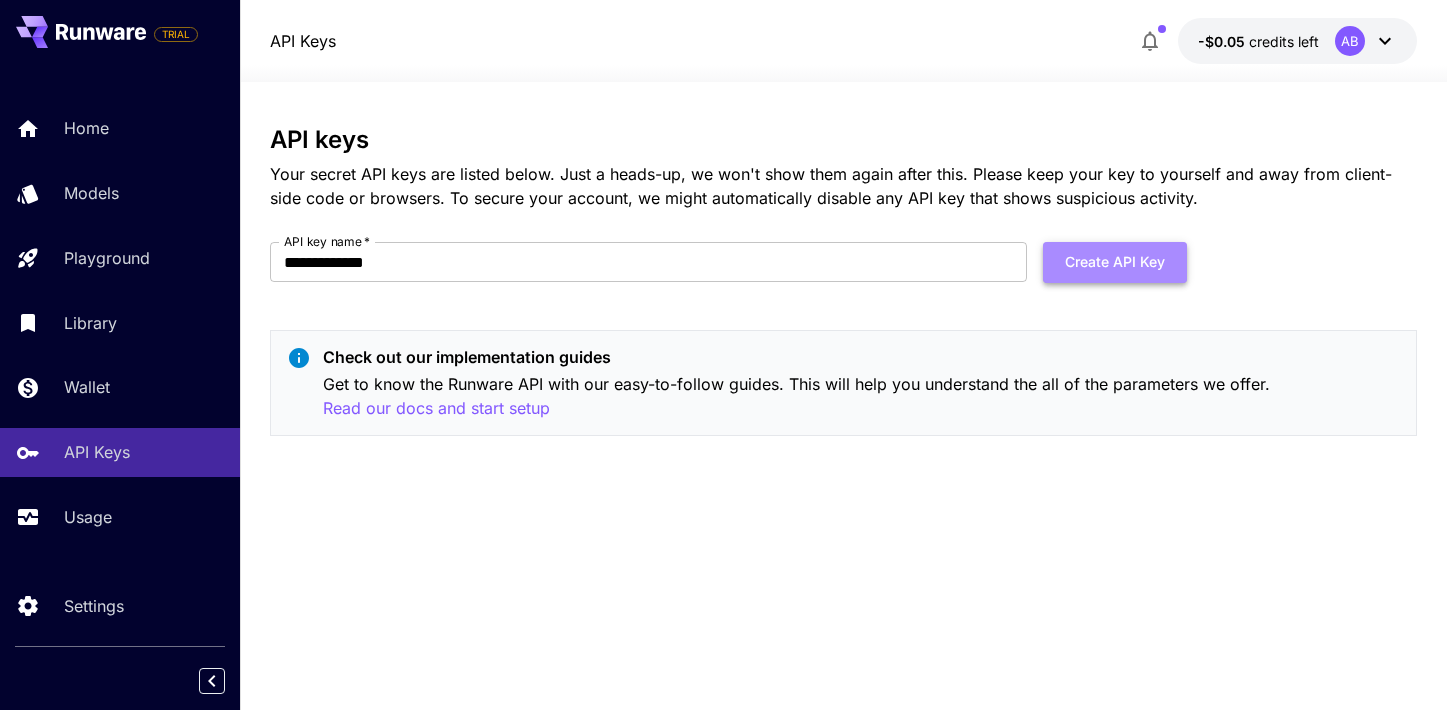 click on "Create API Key" at bounding box center (1115, 262) 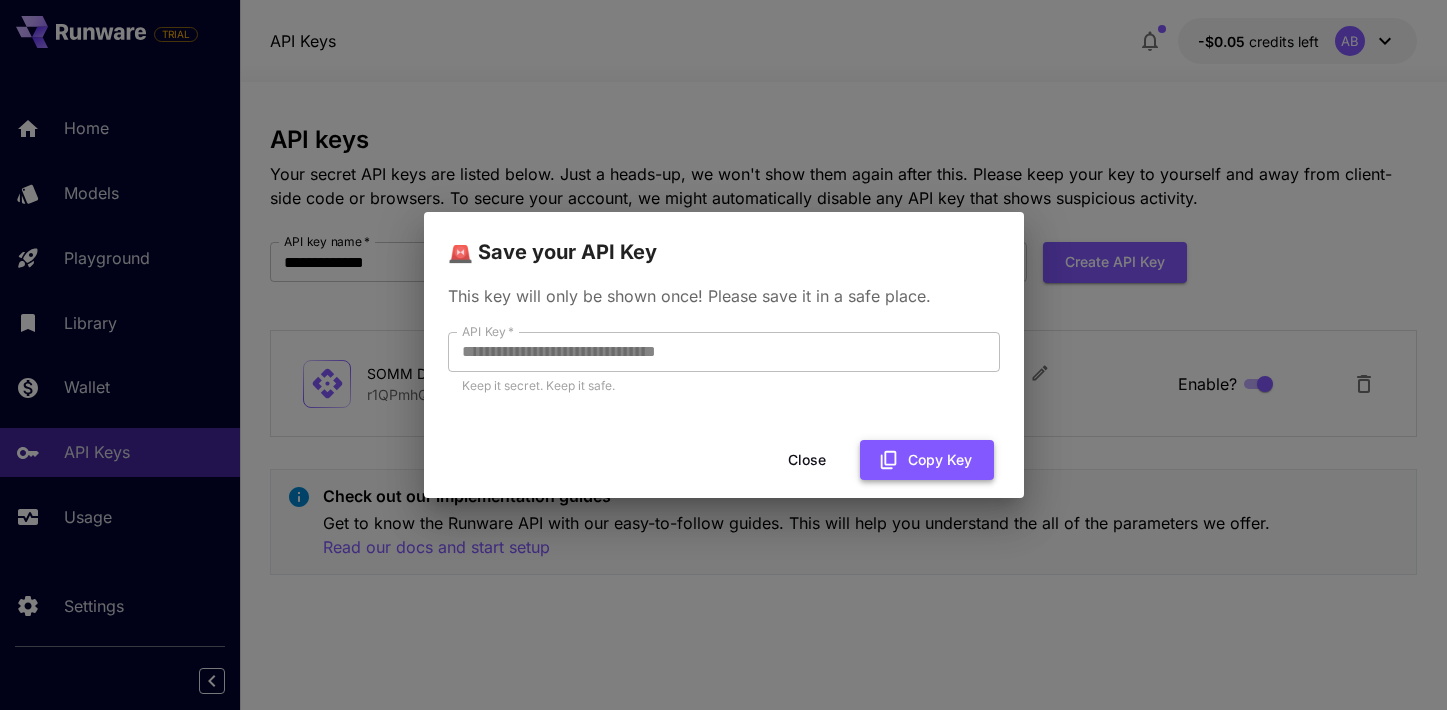 click on "Copy Key" at bounding box center [927, 460] 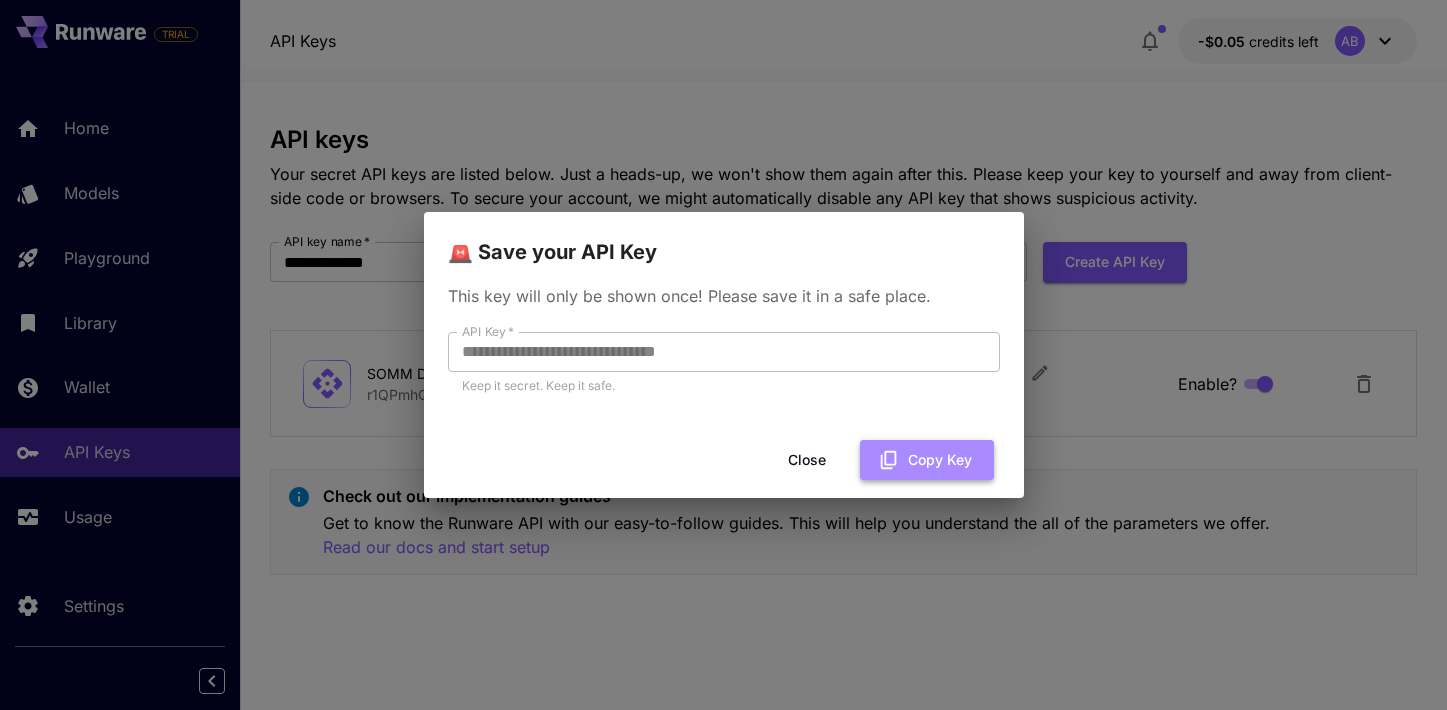 click on "Copy Key" at bounding box center [927, 460] 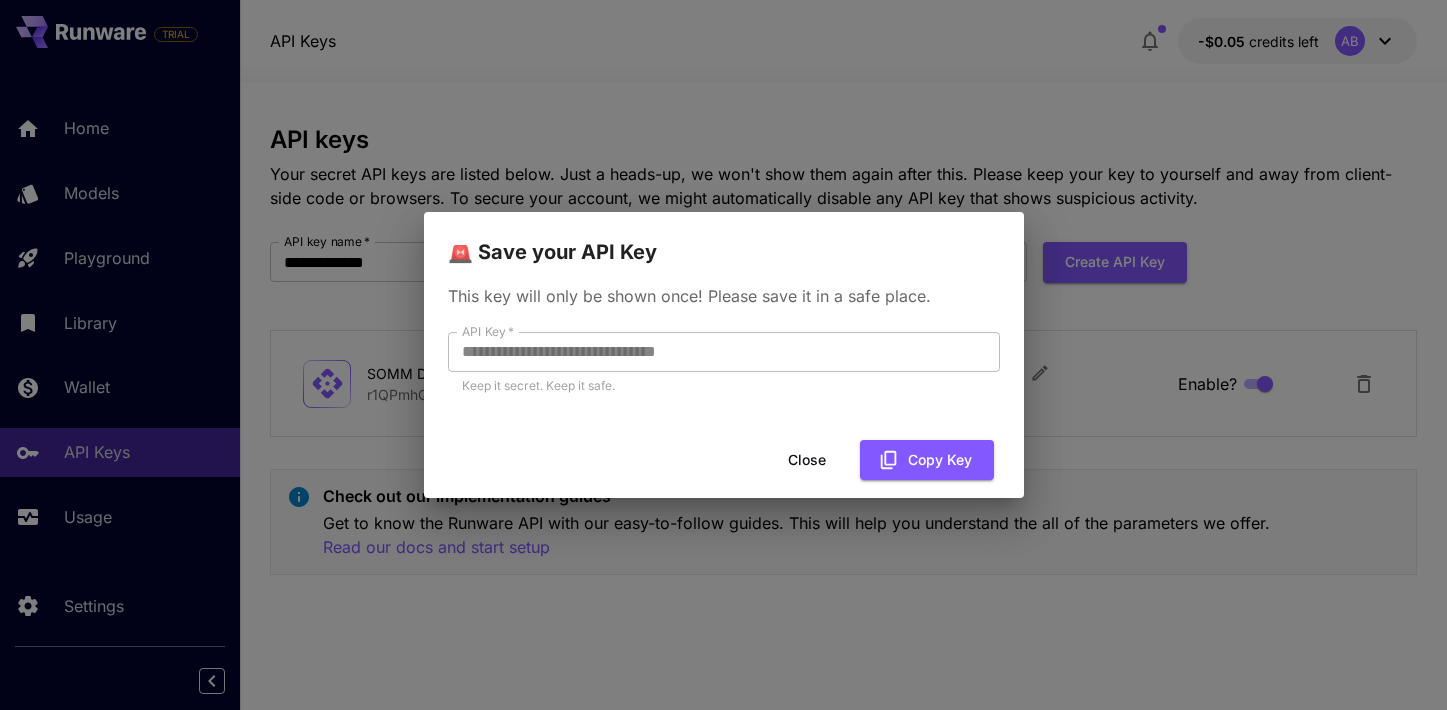 click on "Close" at bounding box center [807, 460] 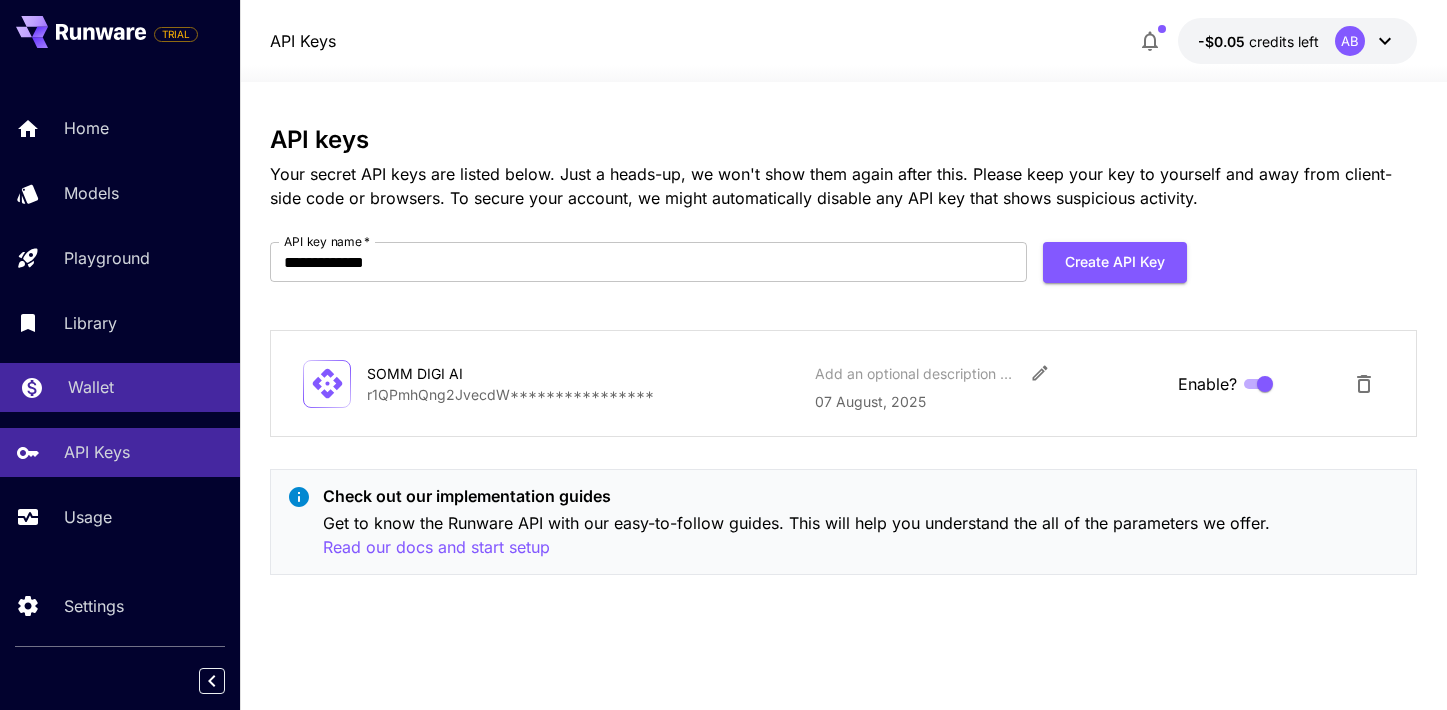 click on "Wallet" at bounding box center [120, 387] 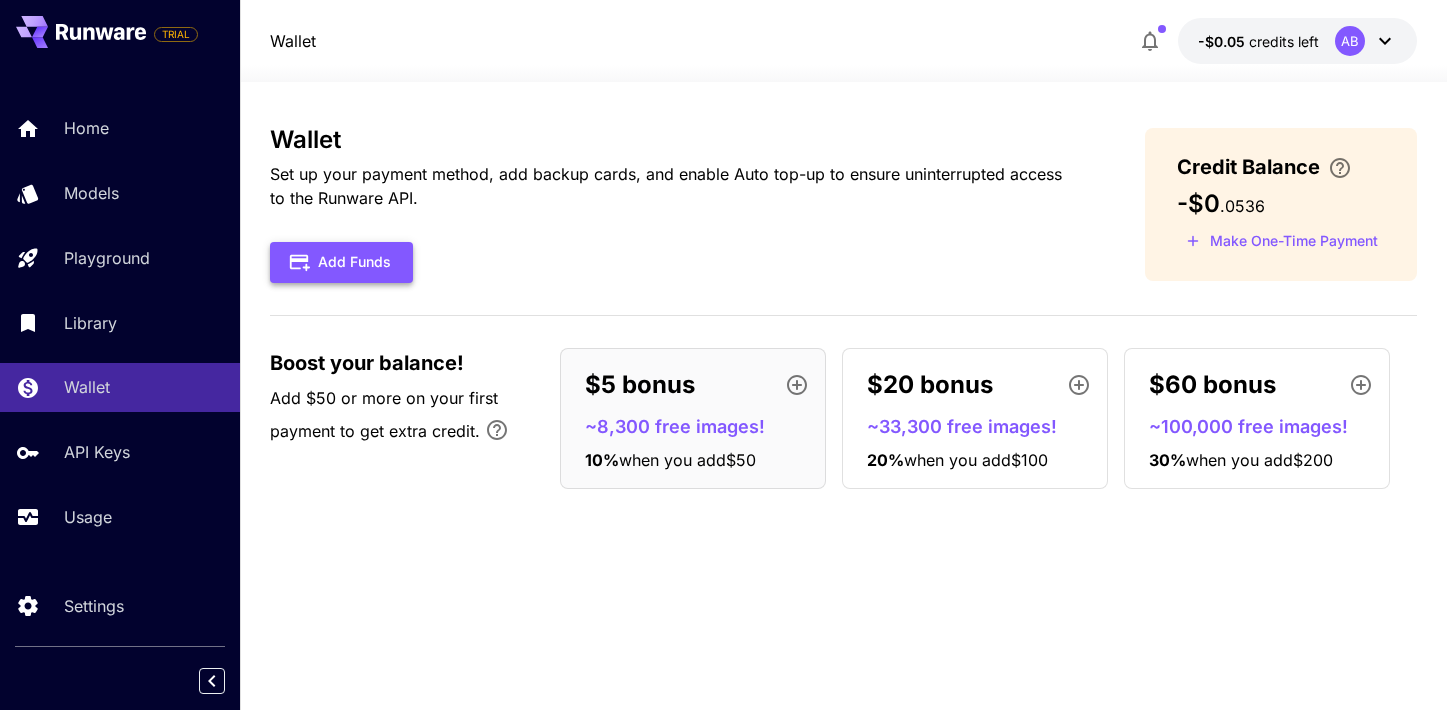 click on "Add Funds" at bounding box center (341, 262) 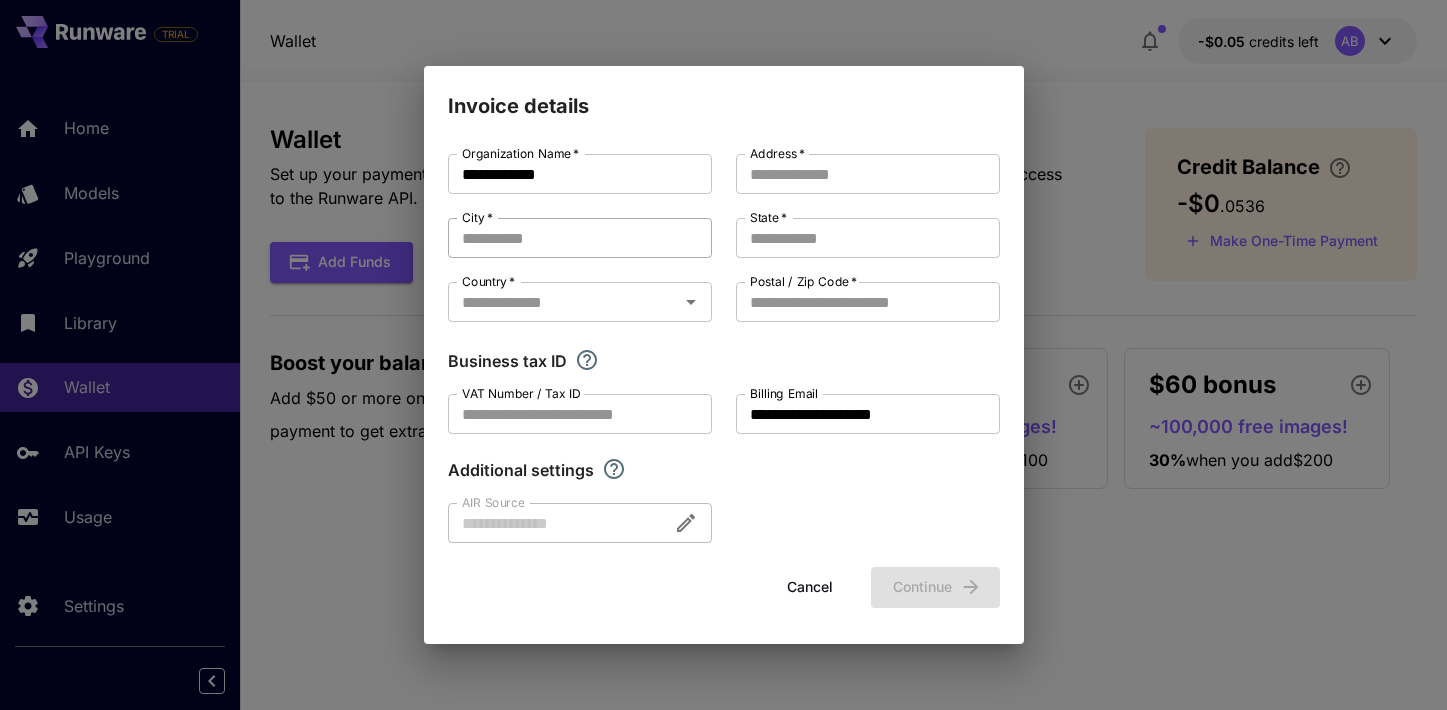 click on "City   *" at bounding box center [580, 238] 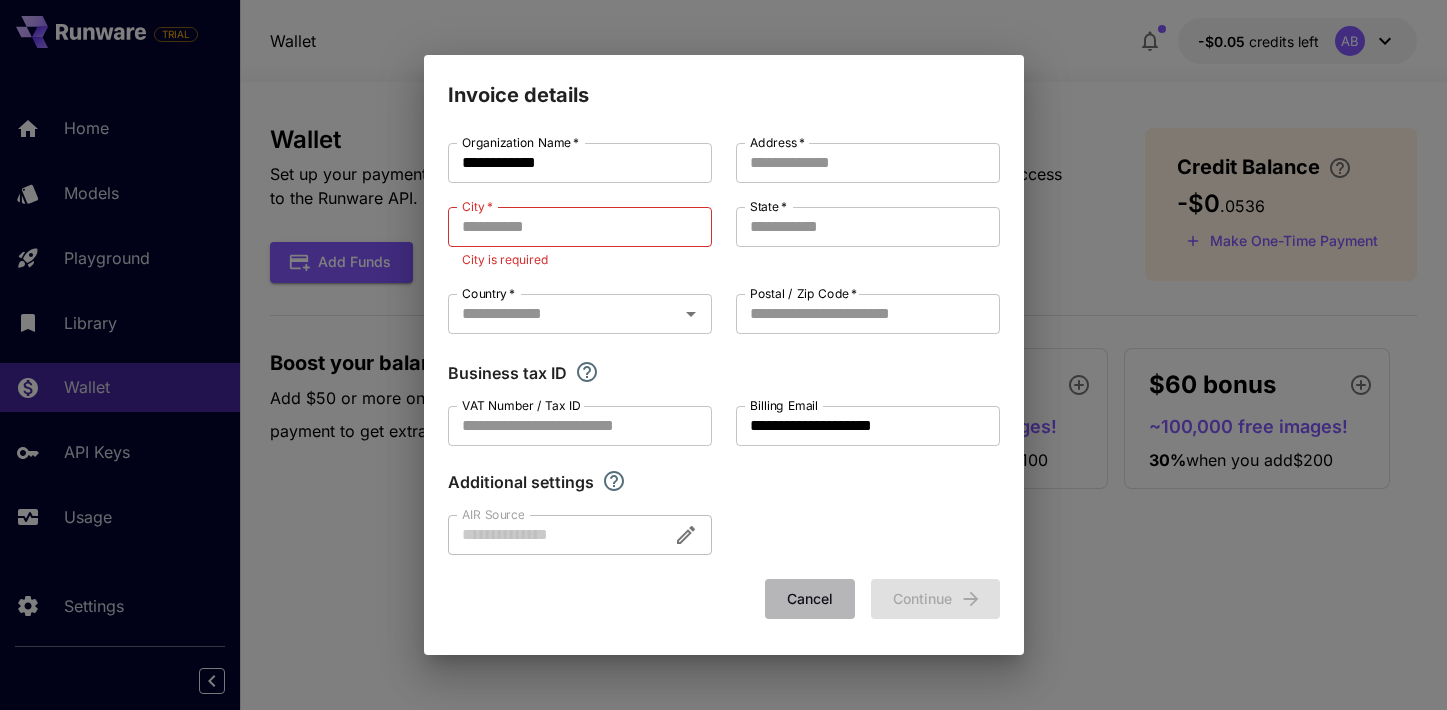 click on "Cancel" at bounding box center (810, 599) 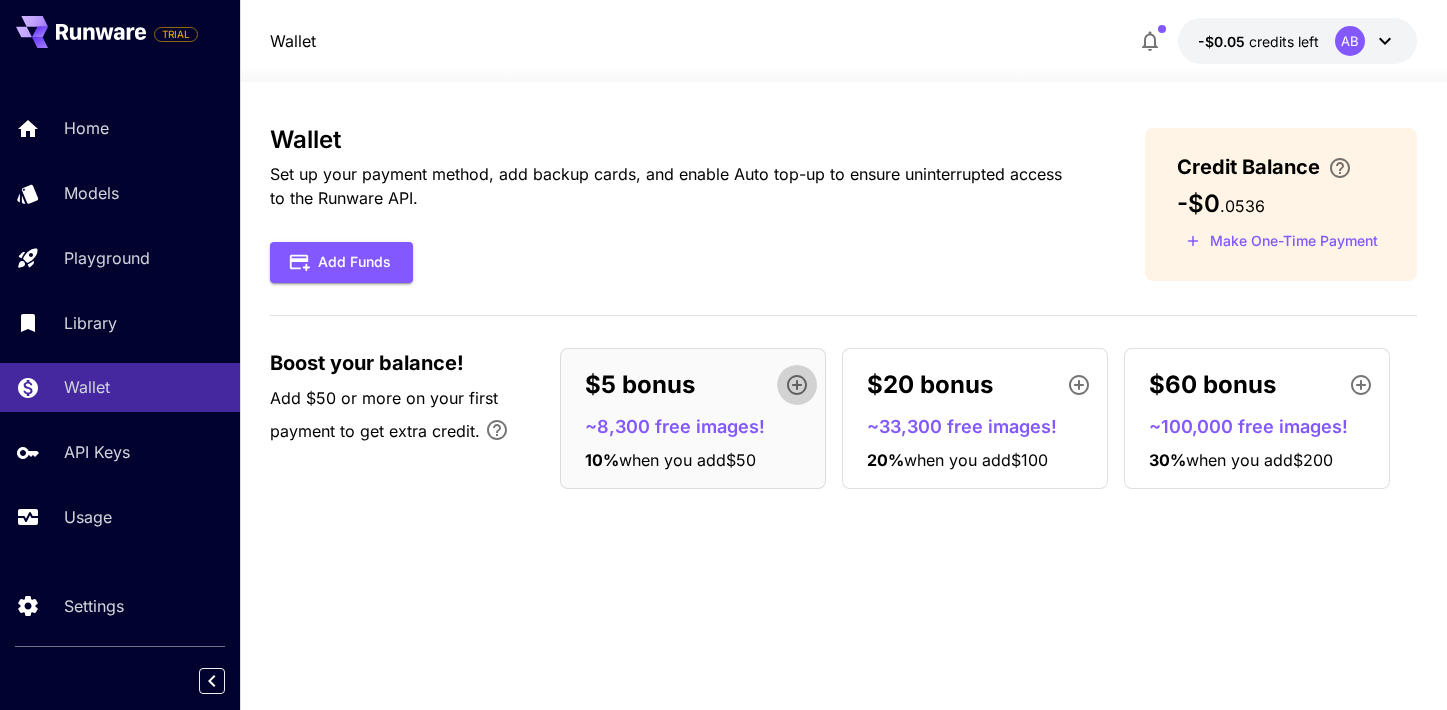 click 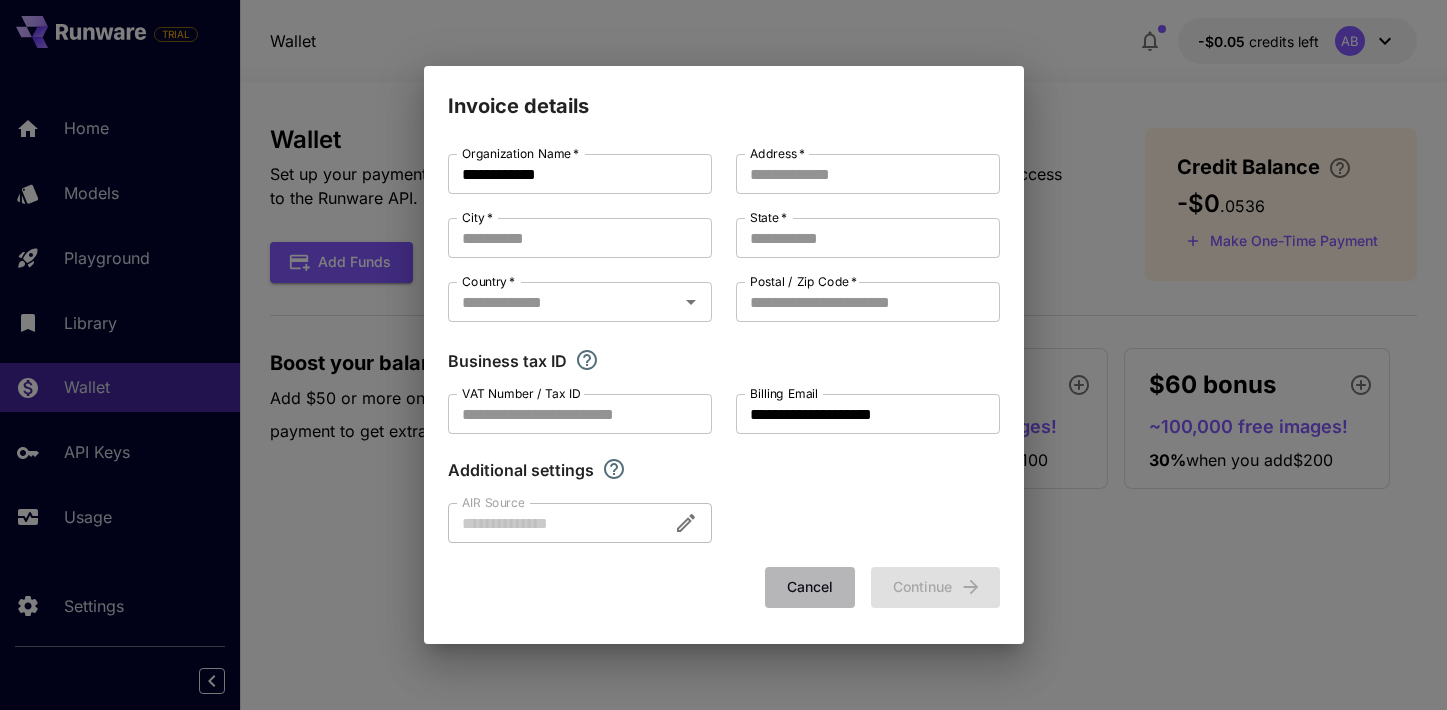 click on "Cancel" at bounding box center [810, 587] 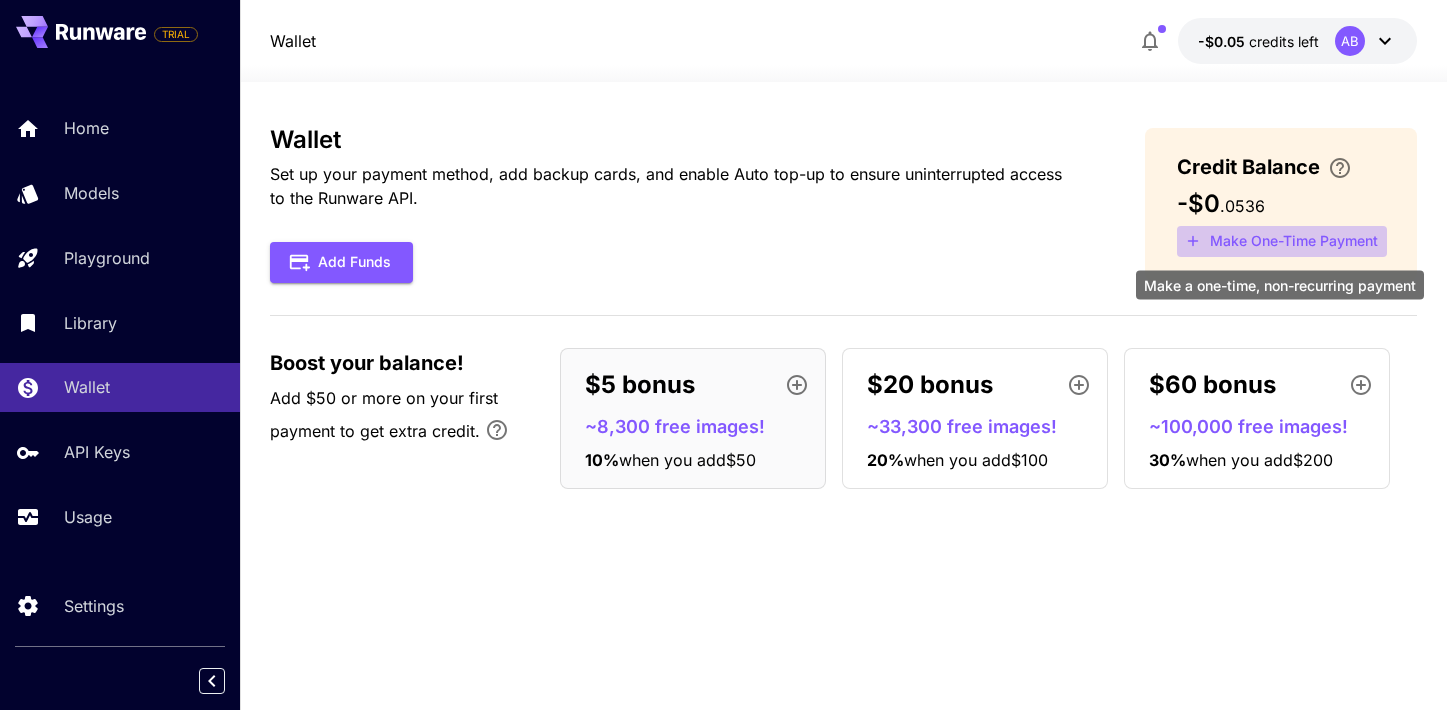 click on "Make One-Time Payment" at bounding box center (1282, 241) 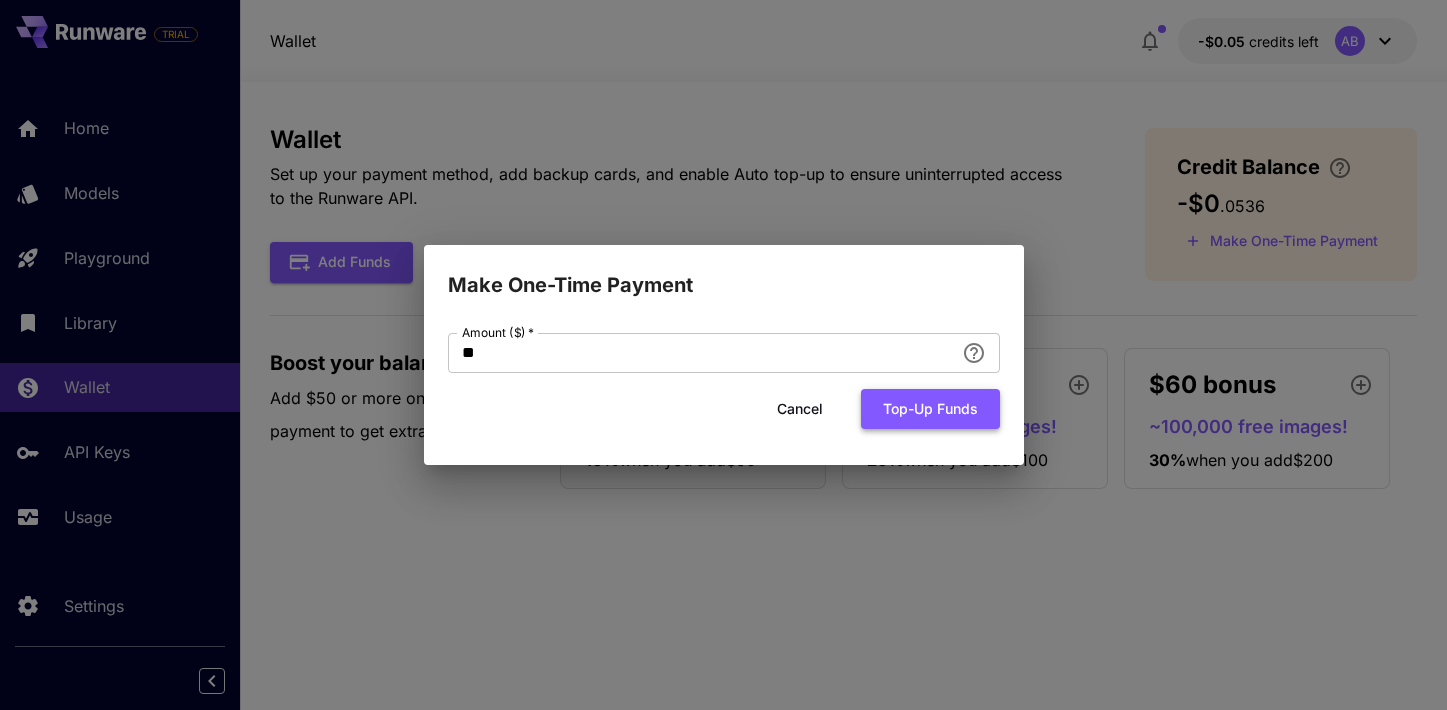 click on "Top-up funds" at bounding box center (930, 409) 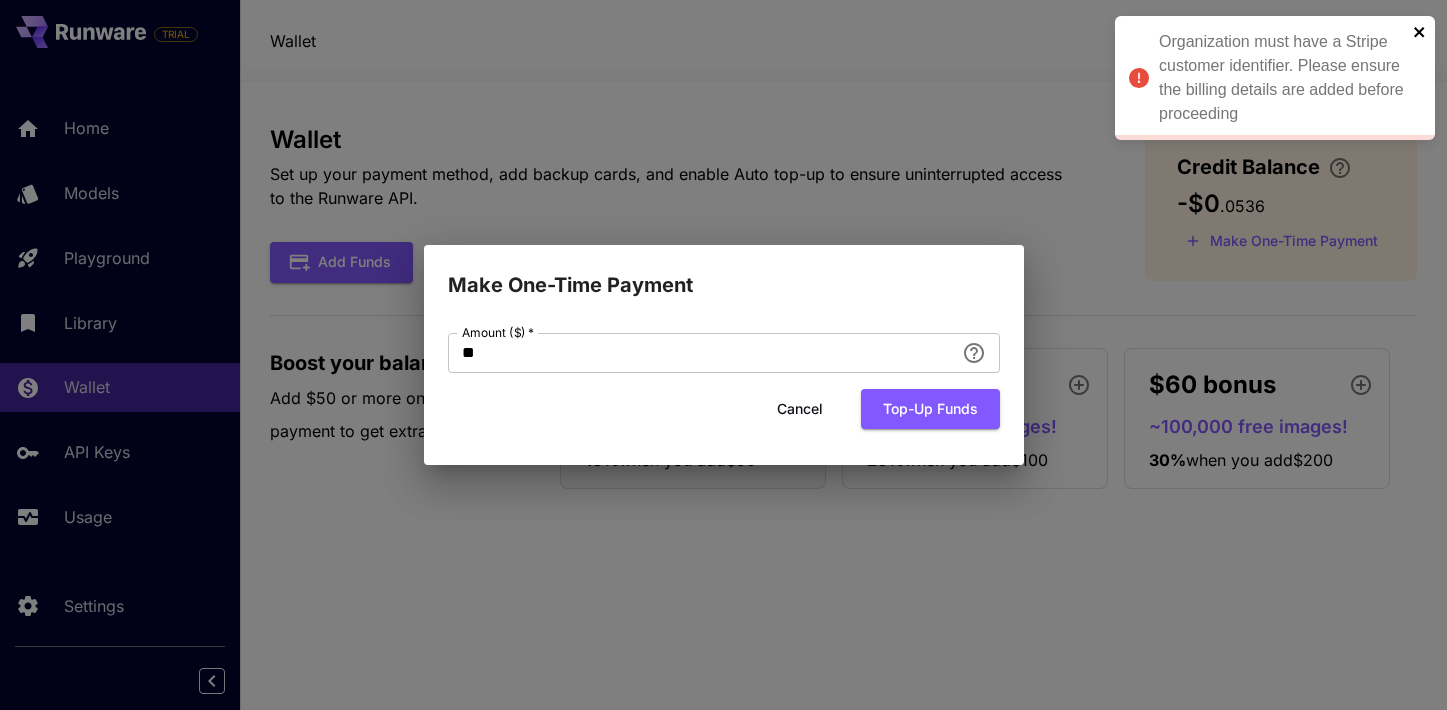 click 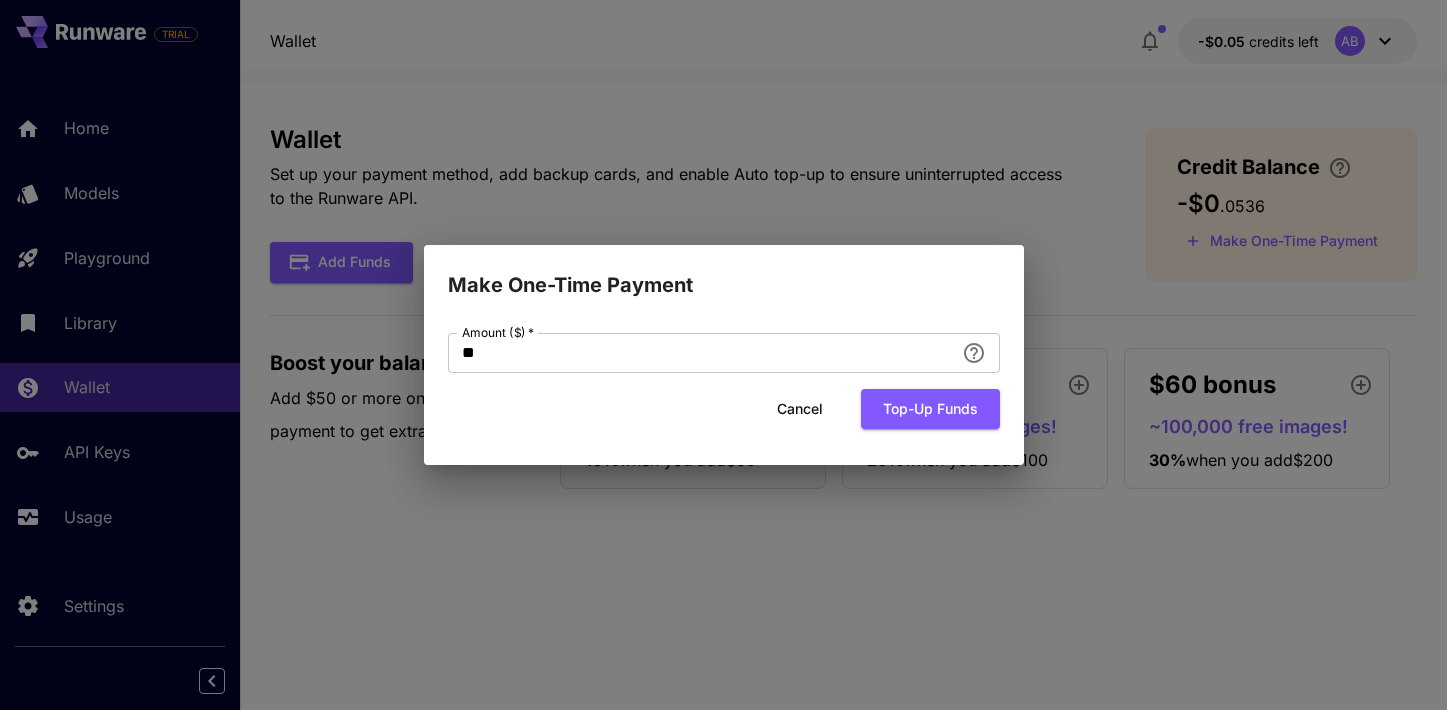 click on "Cancel" at bounding box center [800, 409] 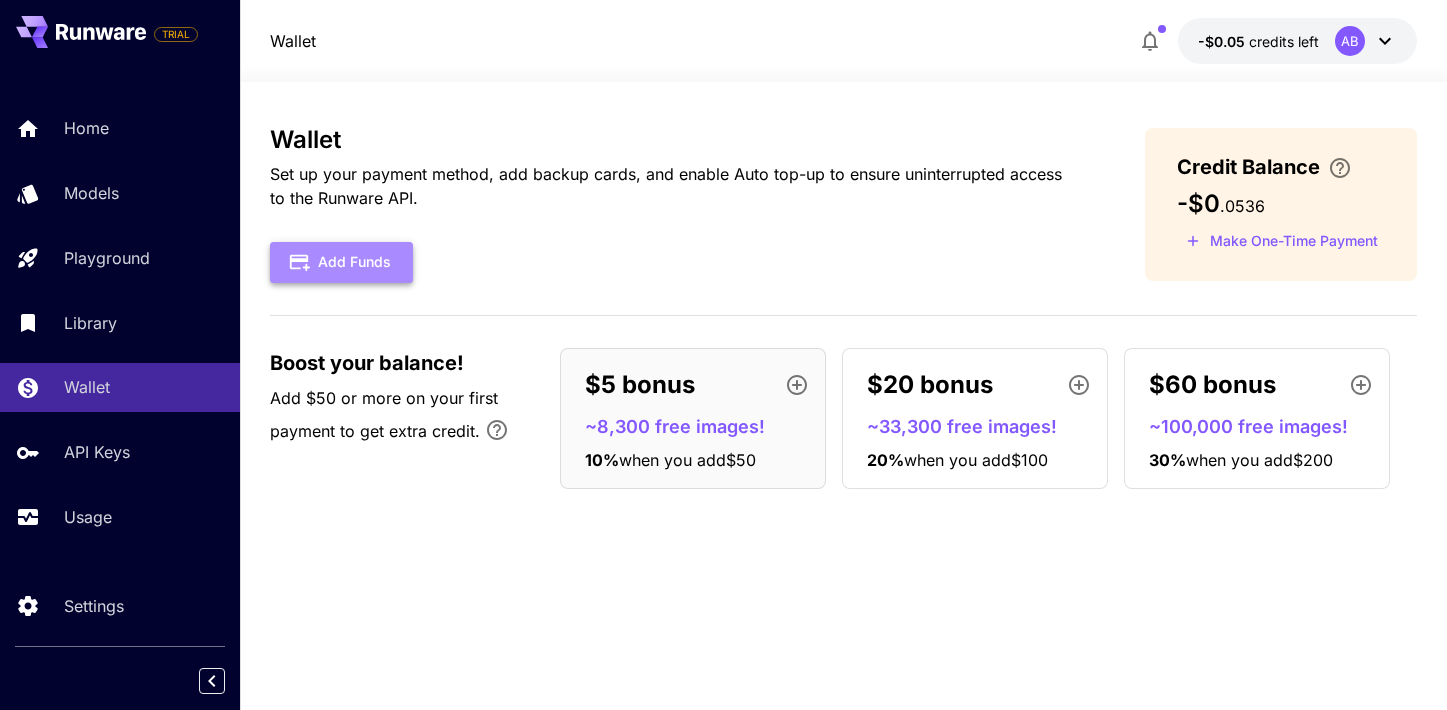 click on "Add Funds" at bounding box center (341, 262) 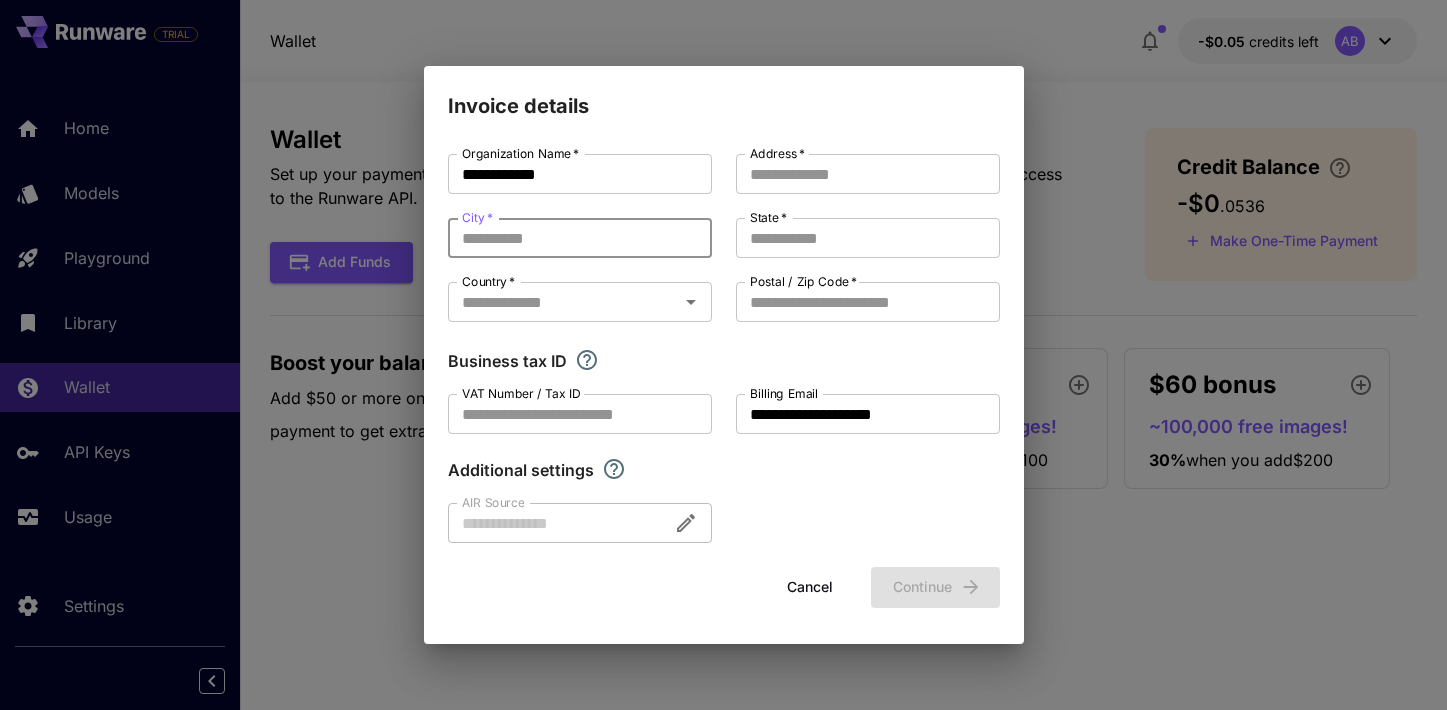 click on "City   *" at bounding box center (580, 238) 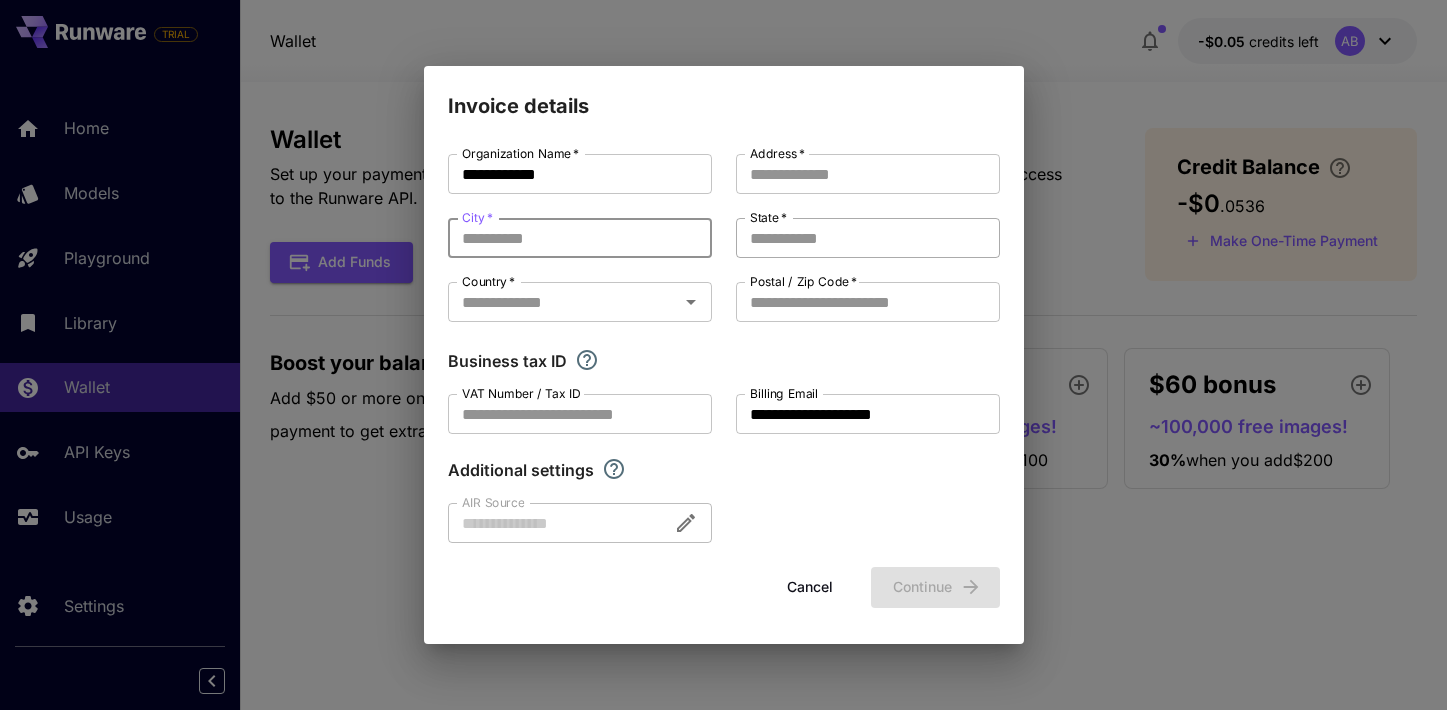 click on "State   *" at bounding box center [868, 238] 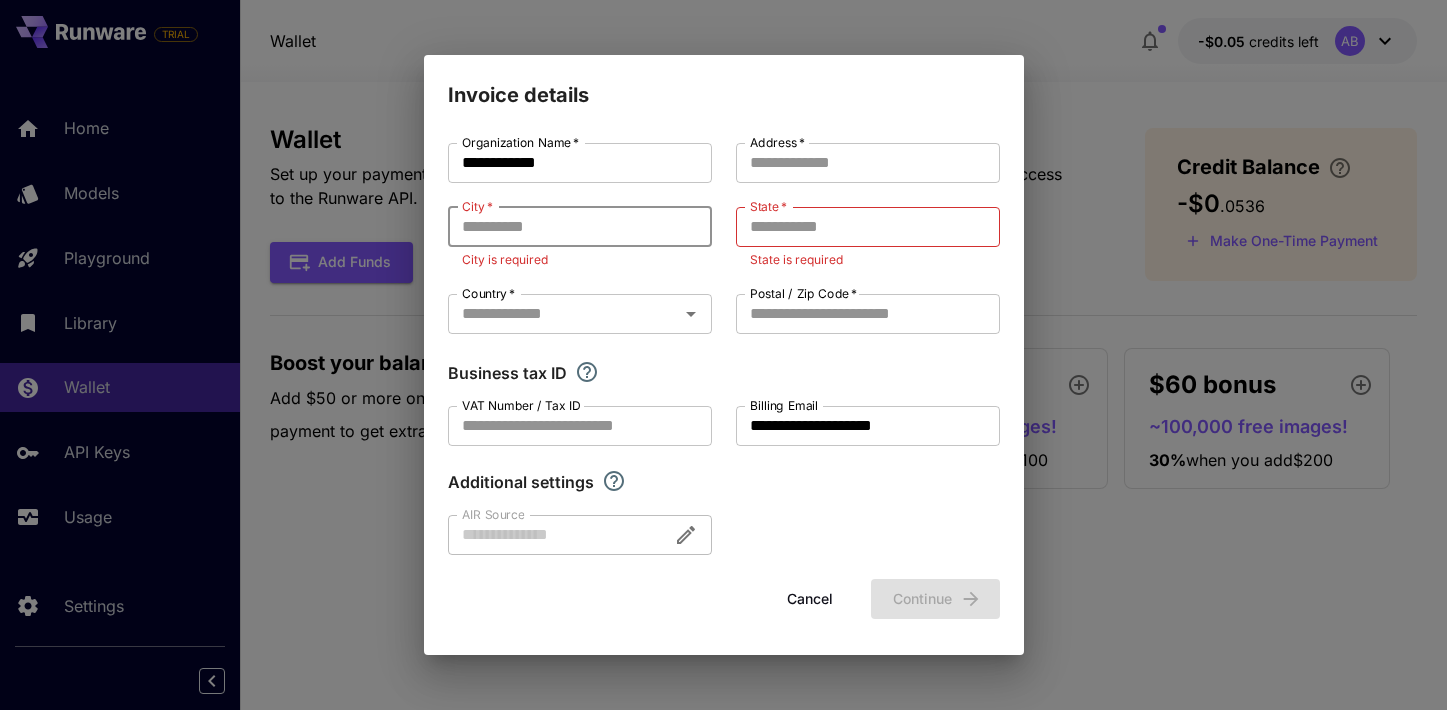 click on "City   *" at bounding box center [580, 227] 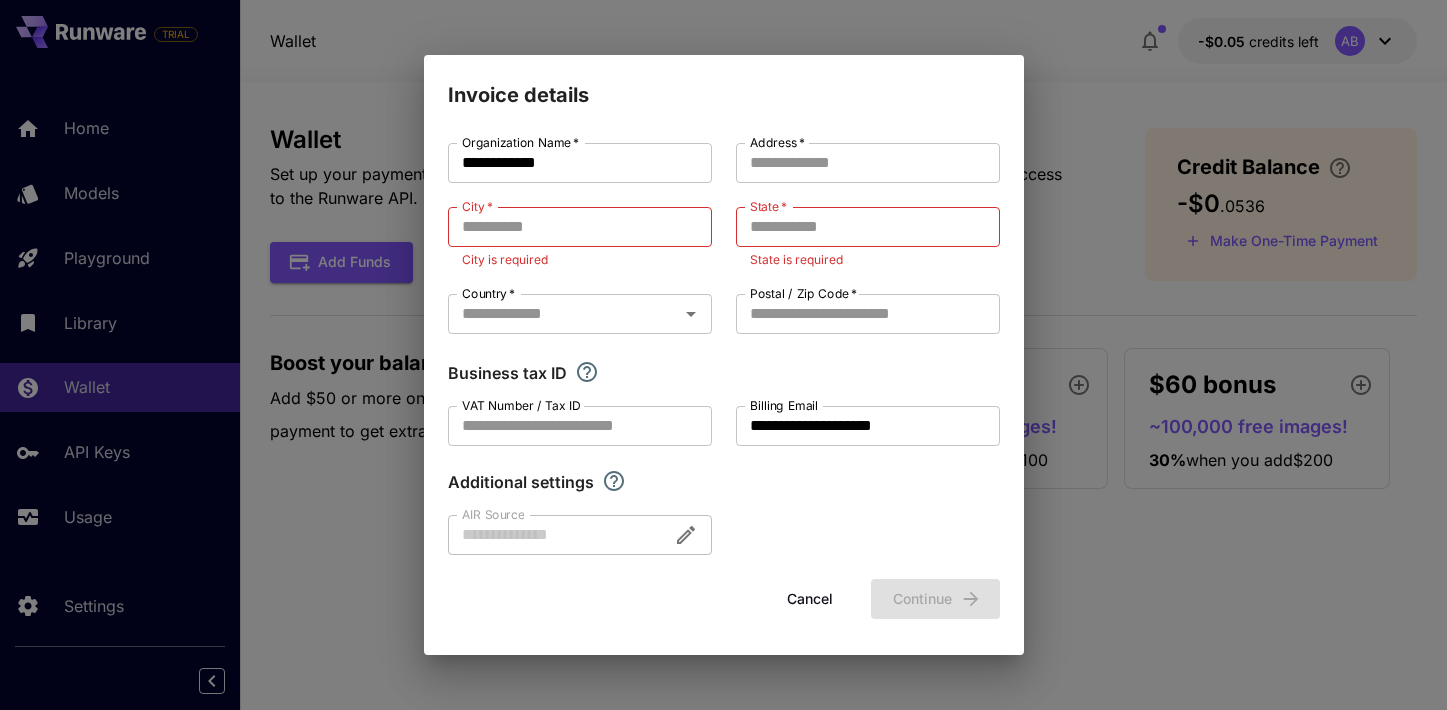 click on "Cancel" at bounding box center (810, 599) 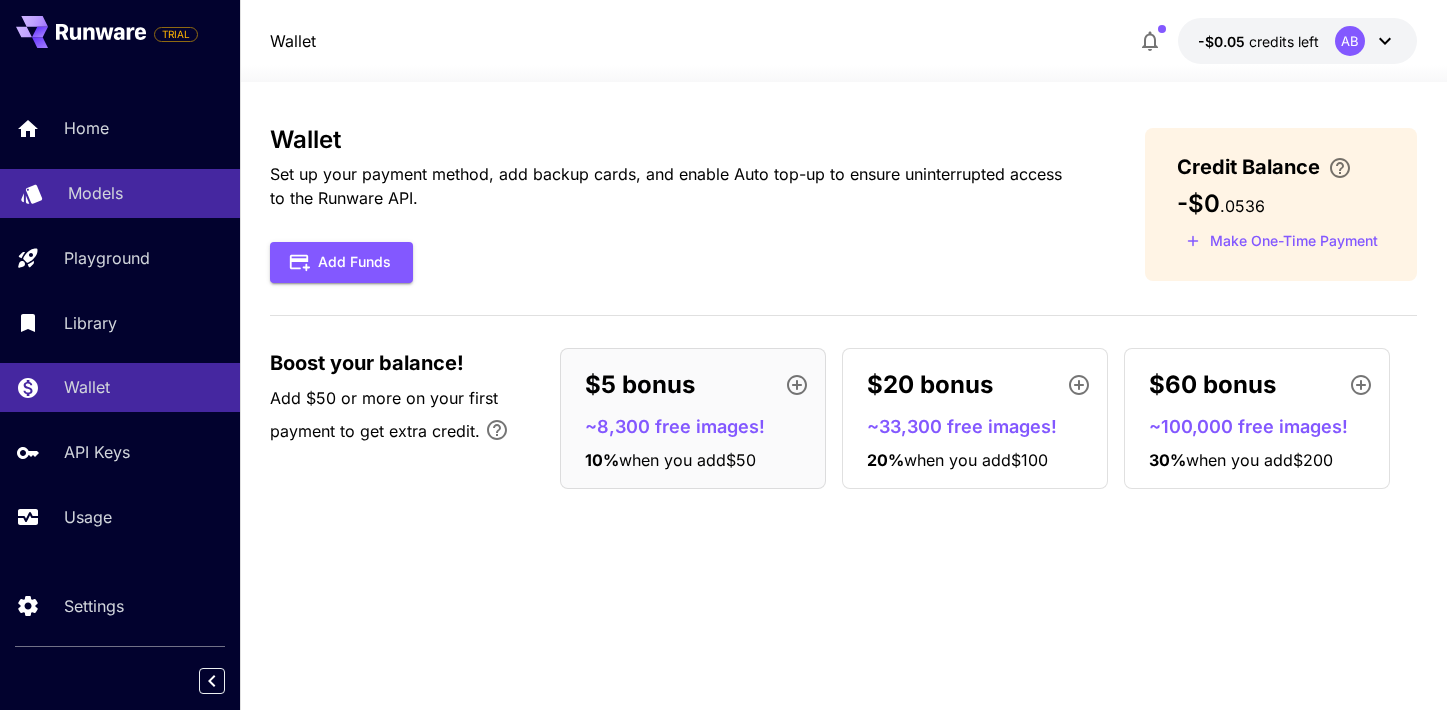 click on "Models" at bounding box center [120, 193] 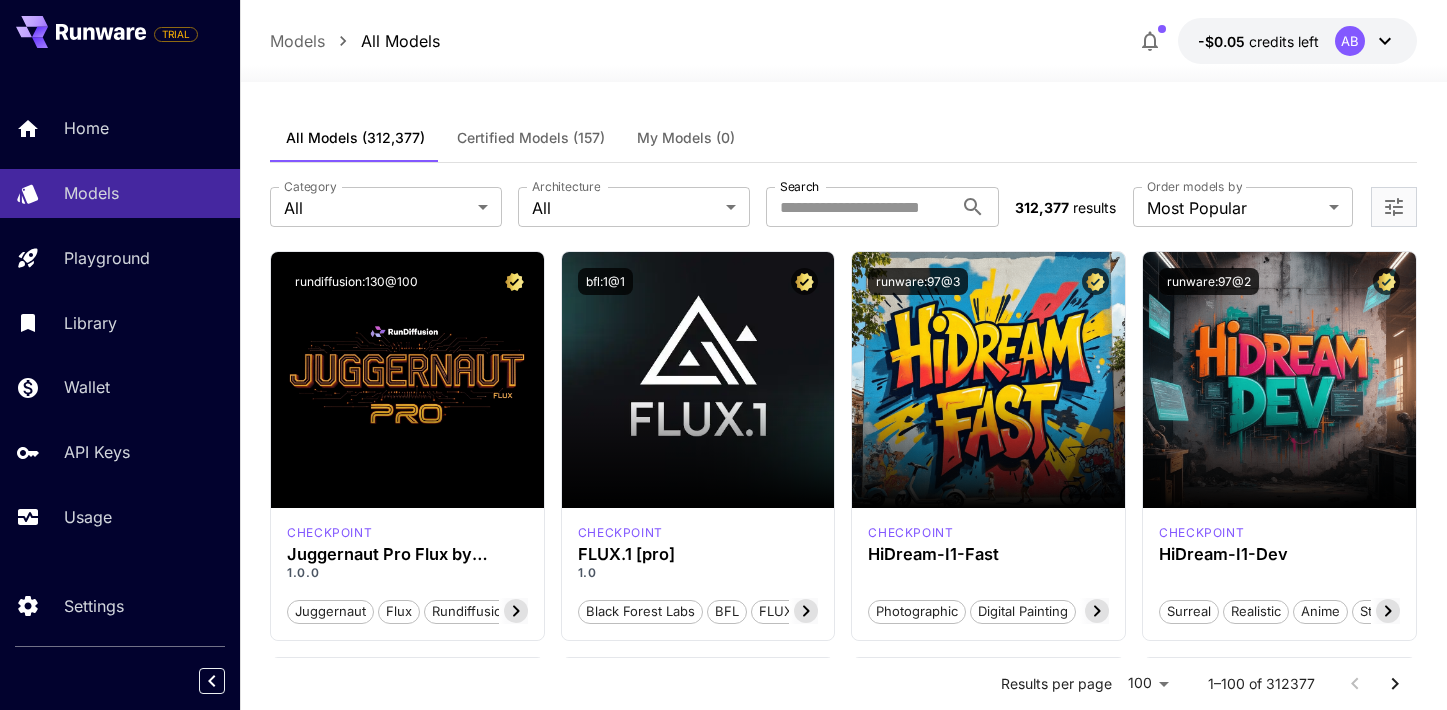 click on "Certified Models (157)" at bounding box center (531, 138) 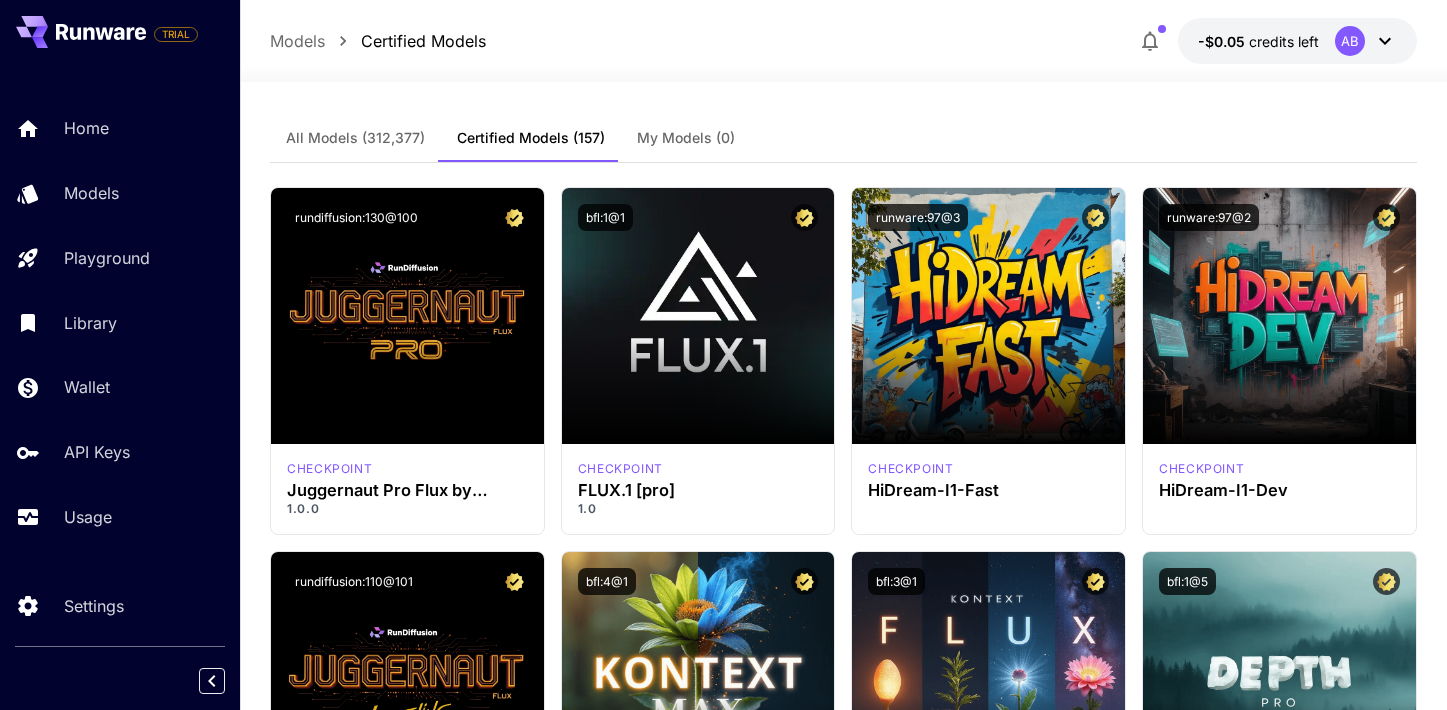 click on "All Models (312,377)" at bounding box center (355, 138) 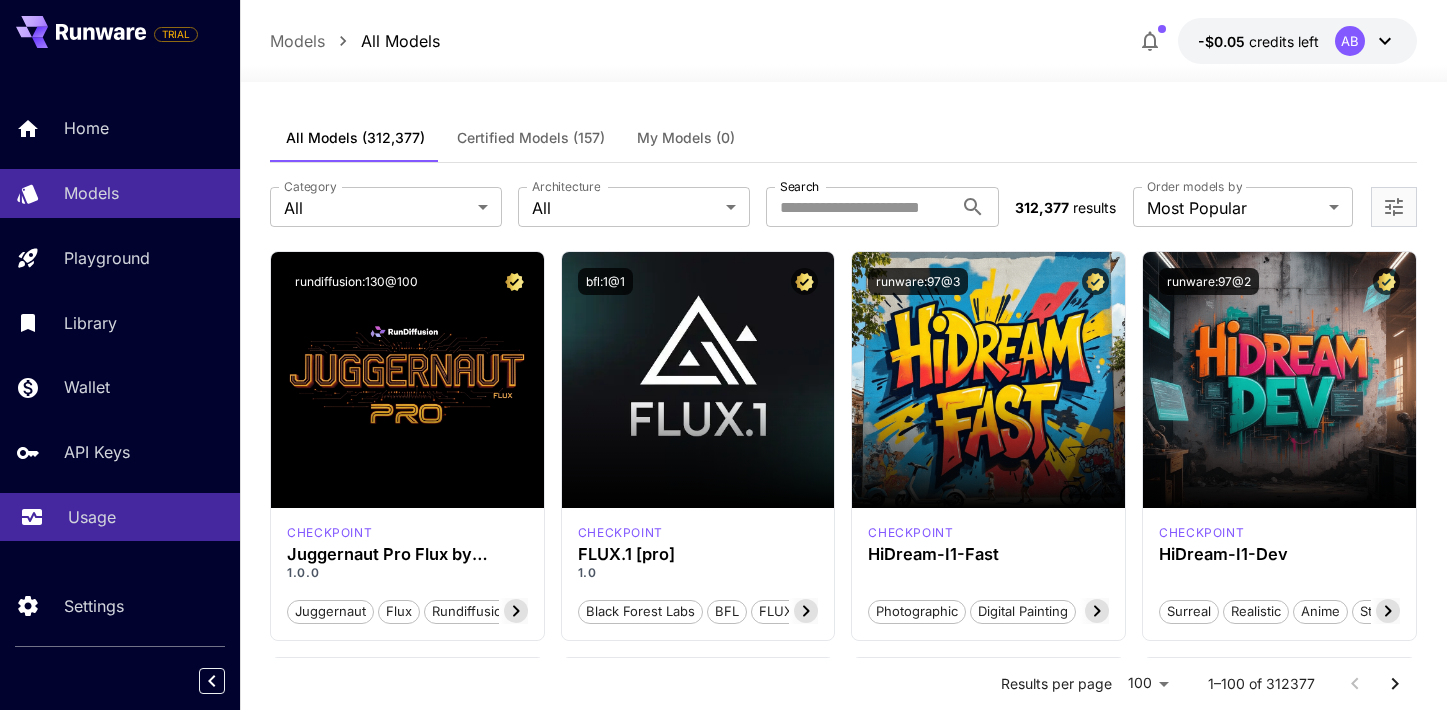 click on "Usage" at bounding box center (92, 517) 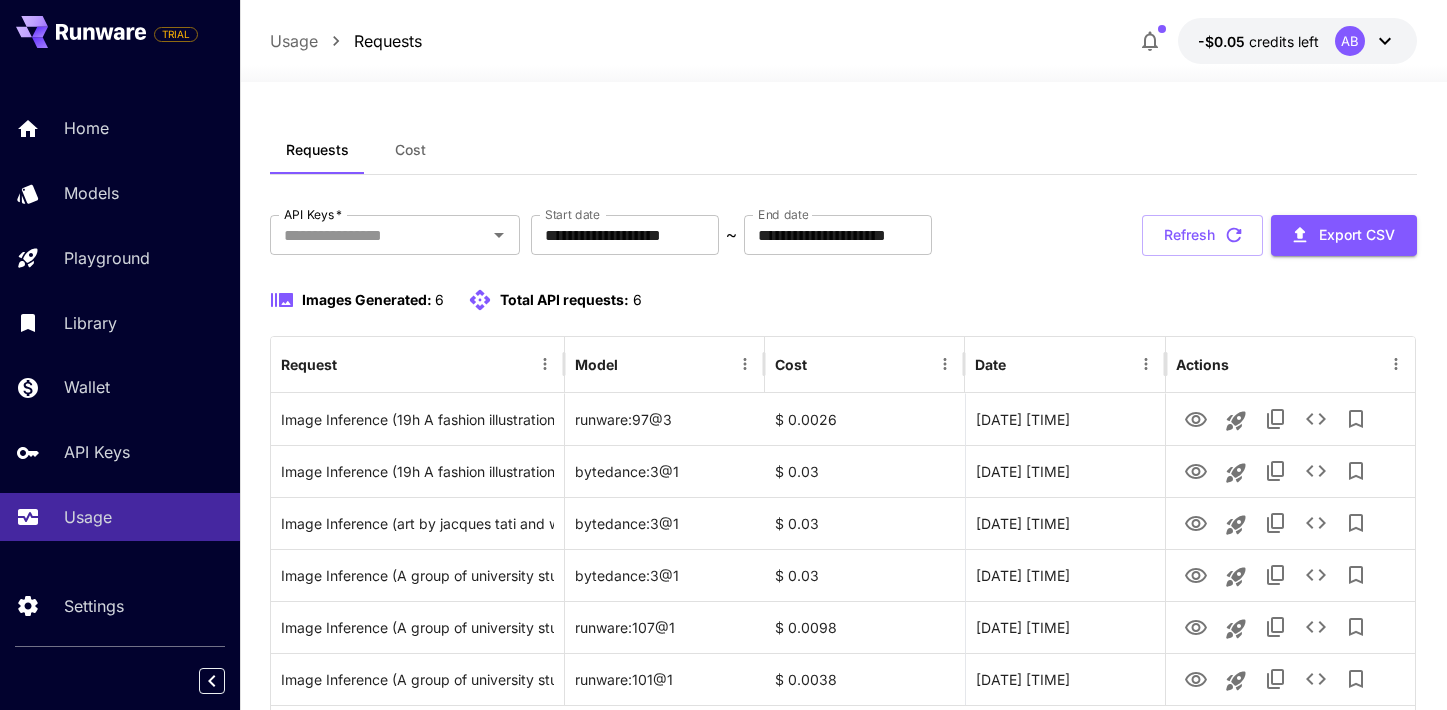 scroll, scrollTop: 108, scrollLeft: 0, axis: vertical 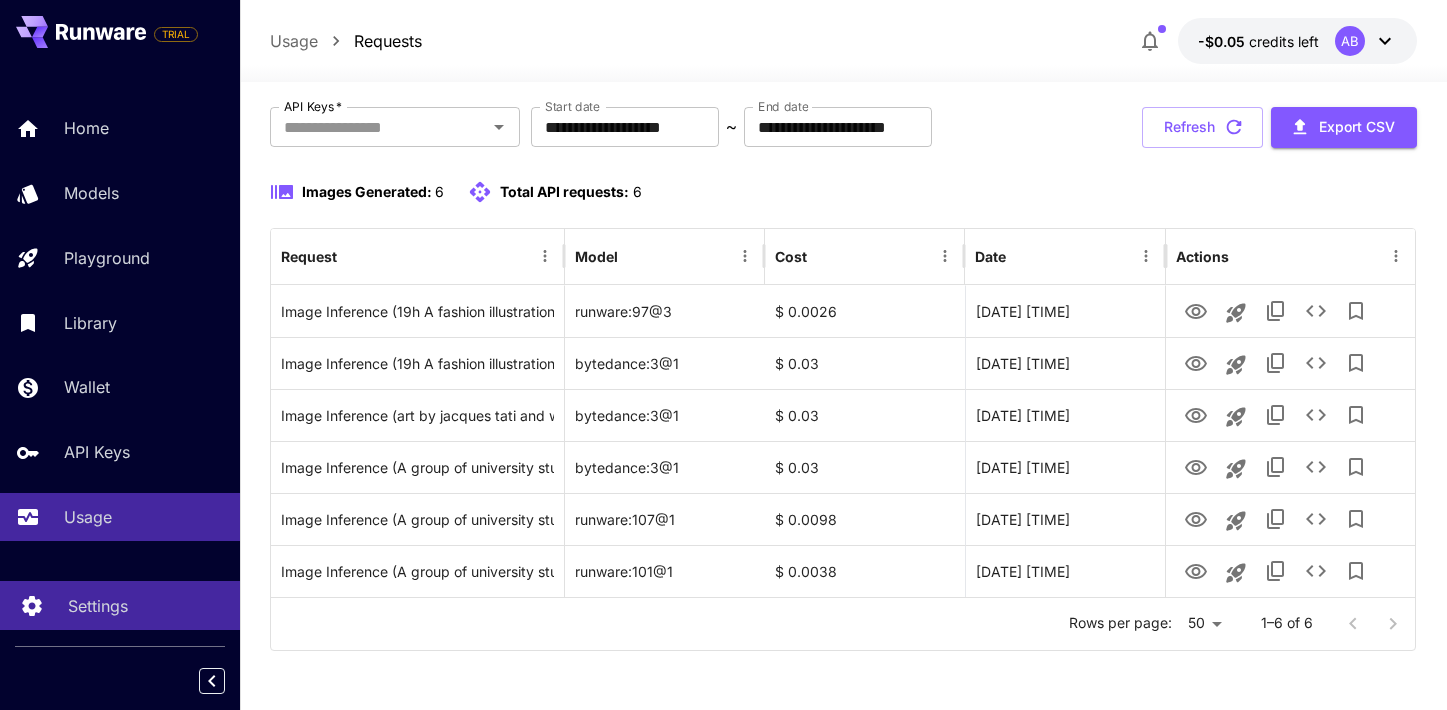 click on "Settings" at bounding box center (98, 606) 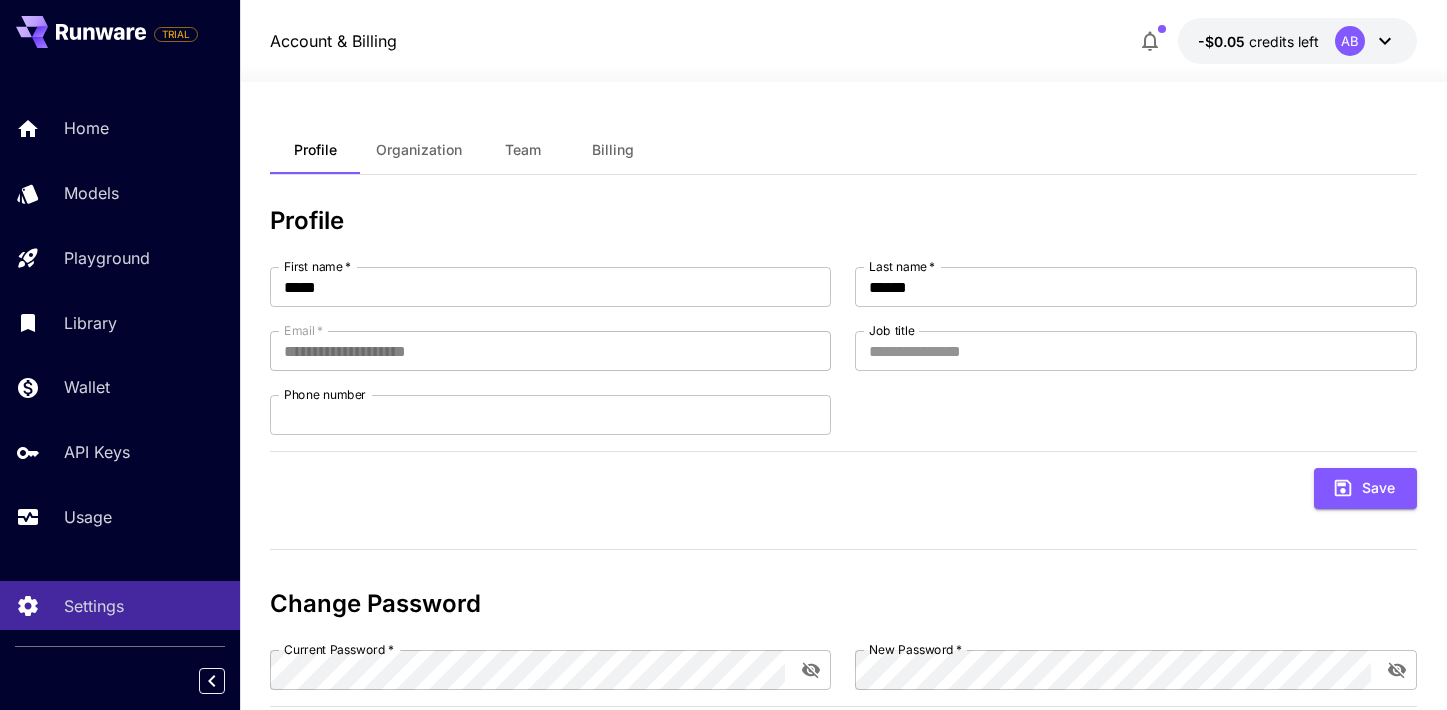 click on "Organization" at bounding box center (419, 150) 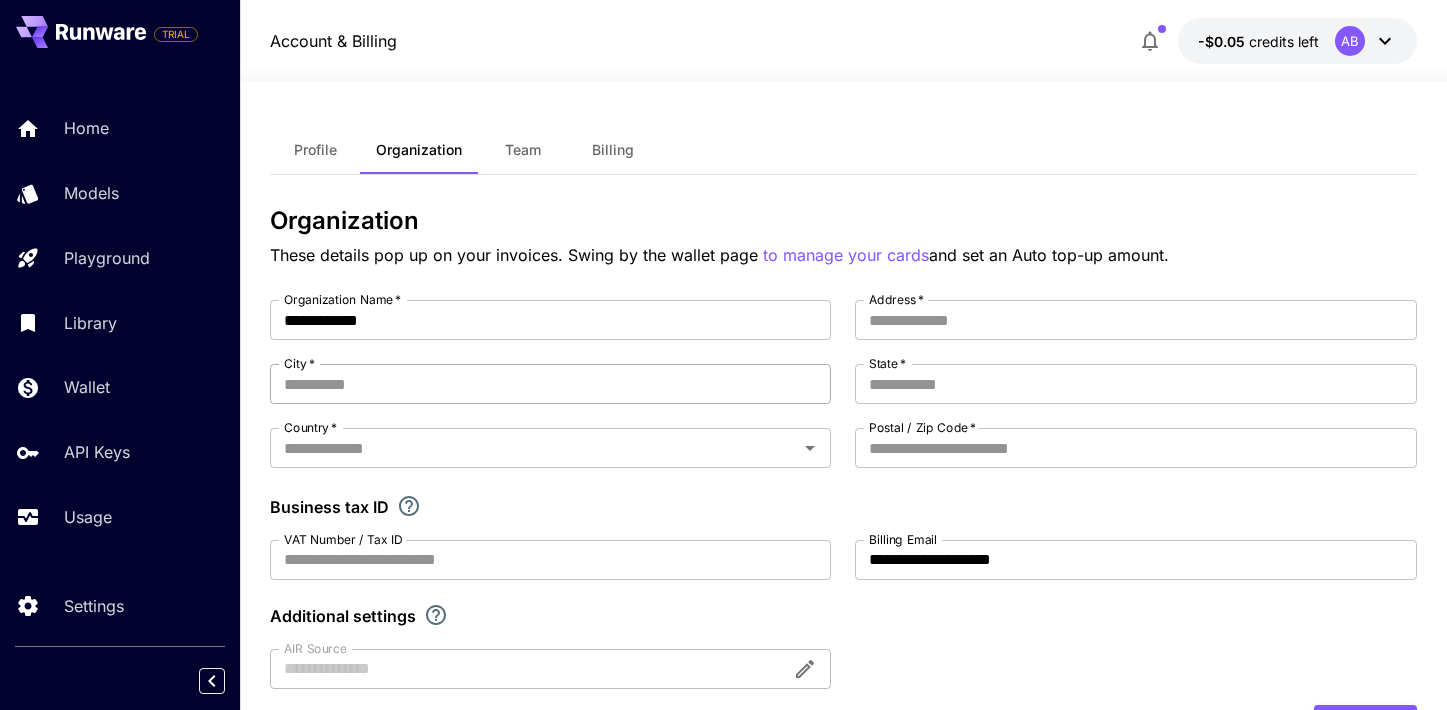 click on "City   *" at bounding box center [550, 384] 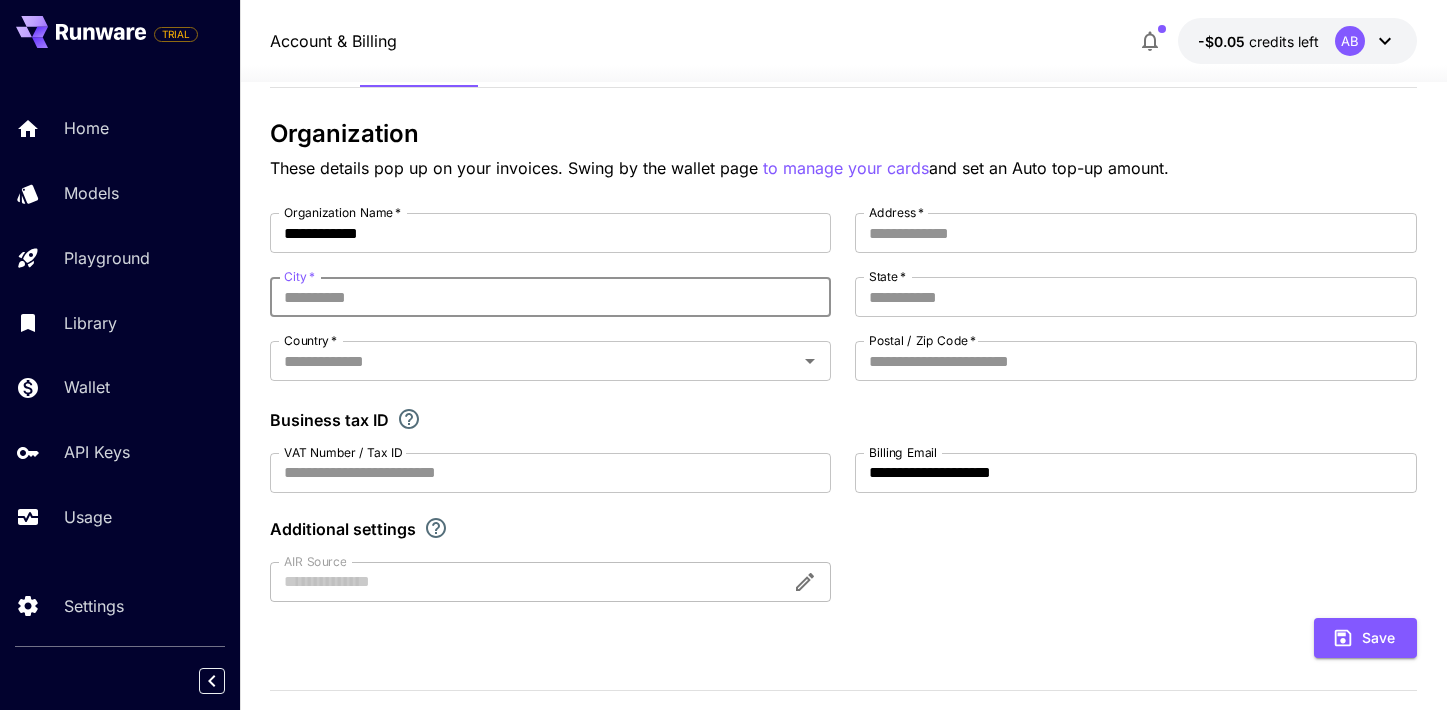 scroll, scrollTop: 0, scrollLeft: 0, axis: both 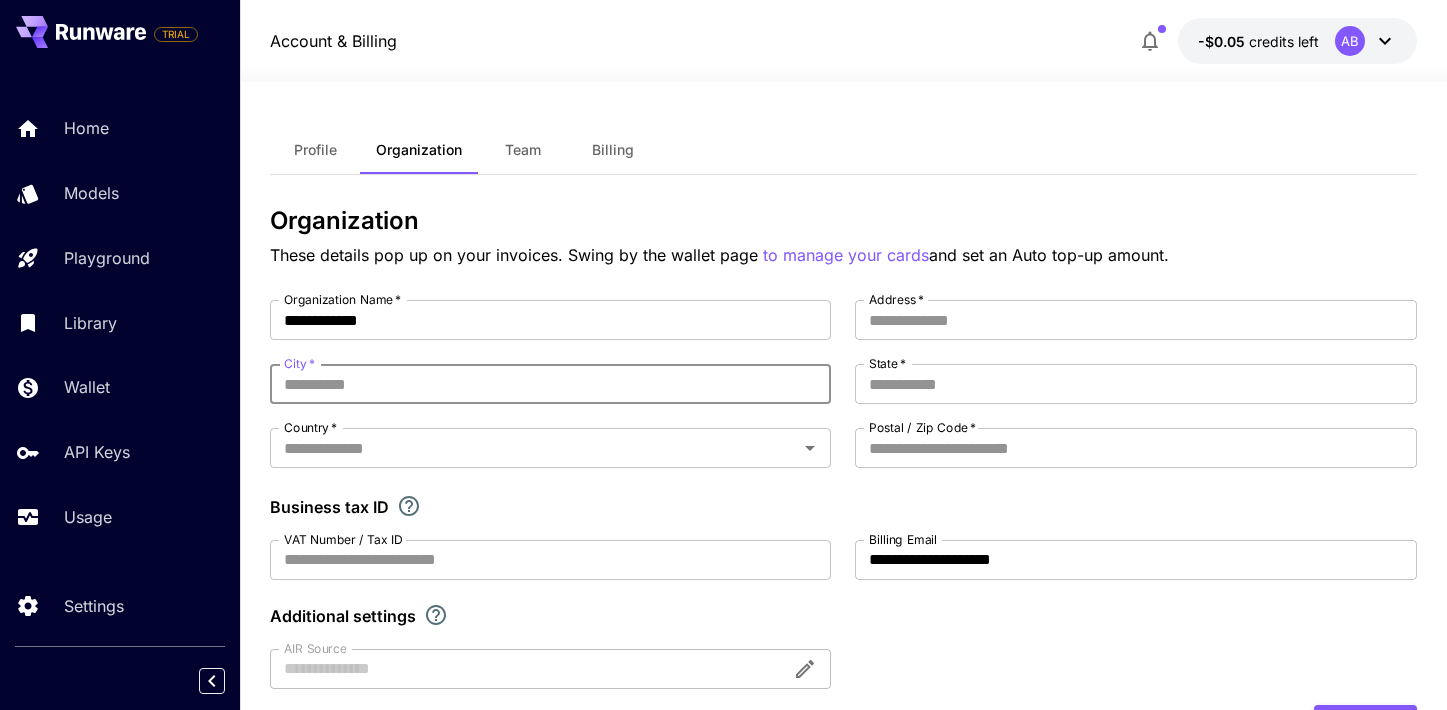 click on "Team" at bounding box center (523, 150) 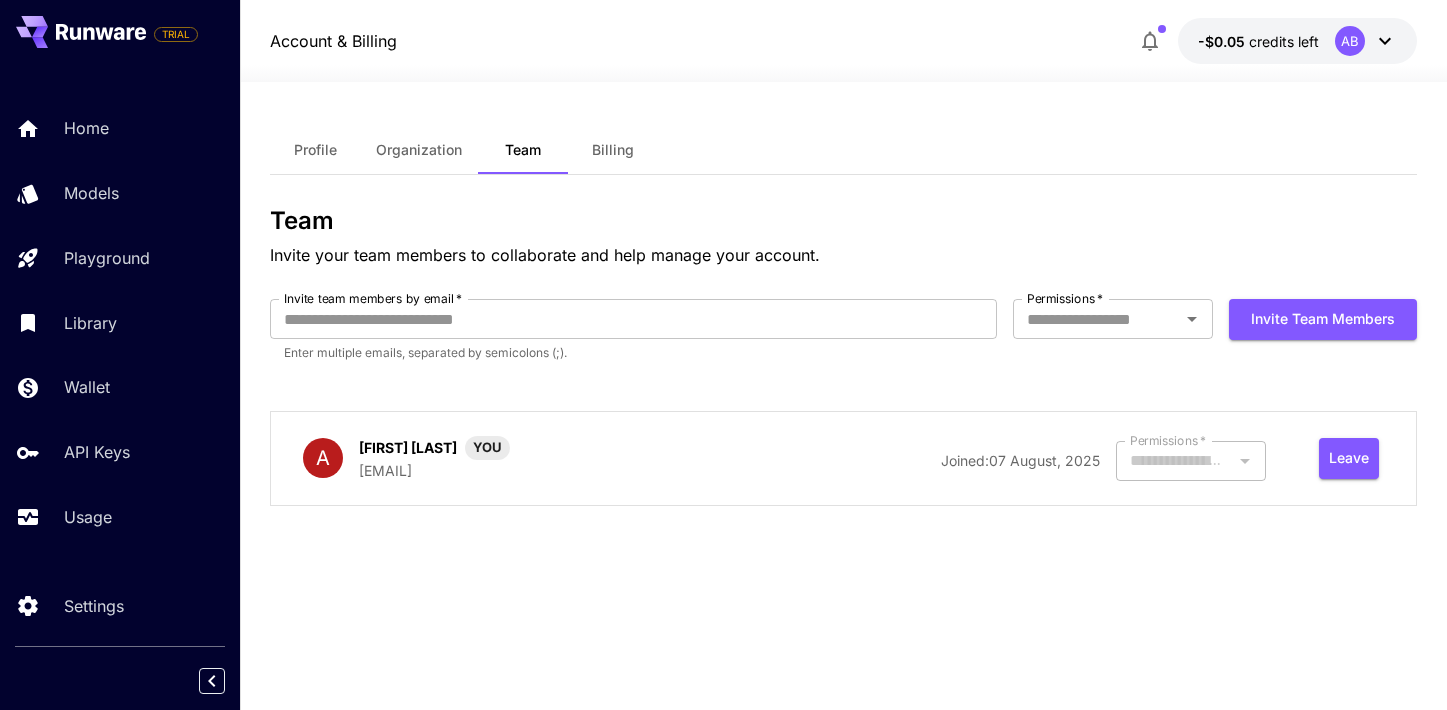 click on "Billing" at bounding box center [613, 150] 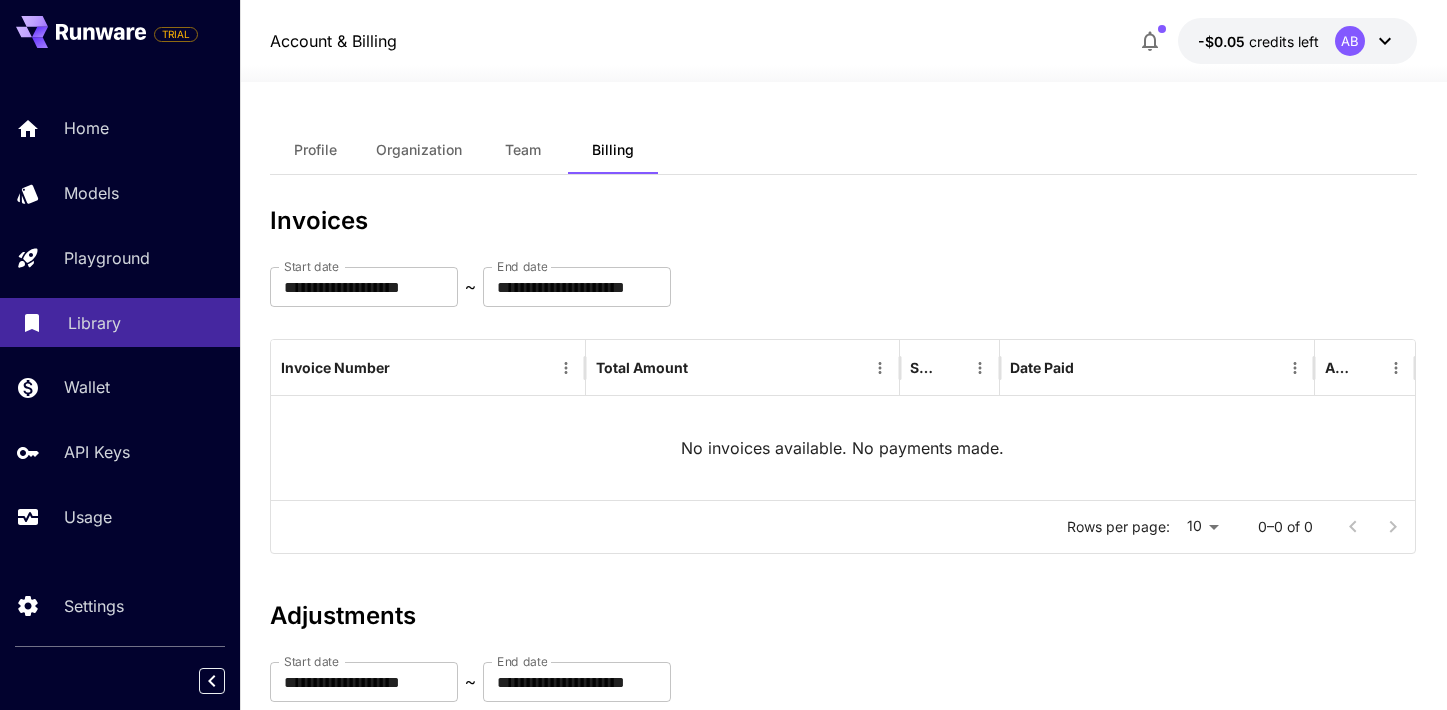 click on "Library" at bounding box center (146, 323) 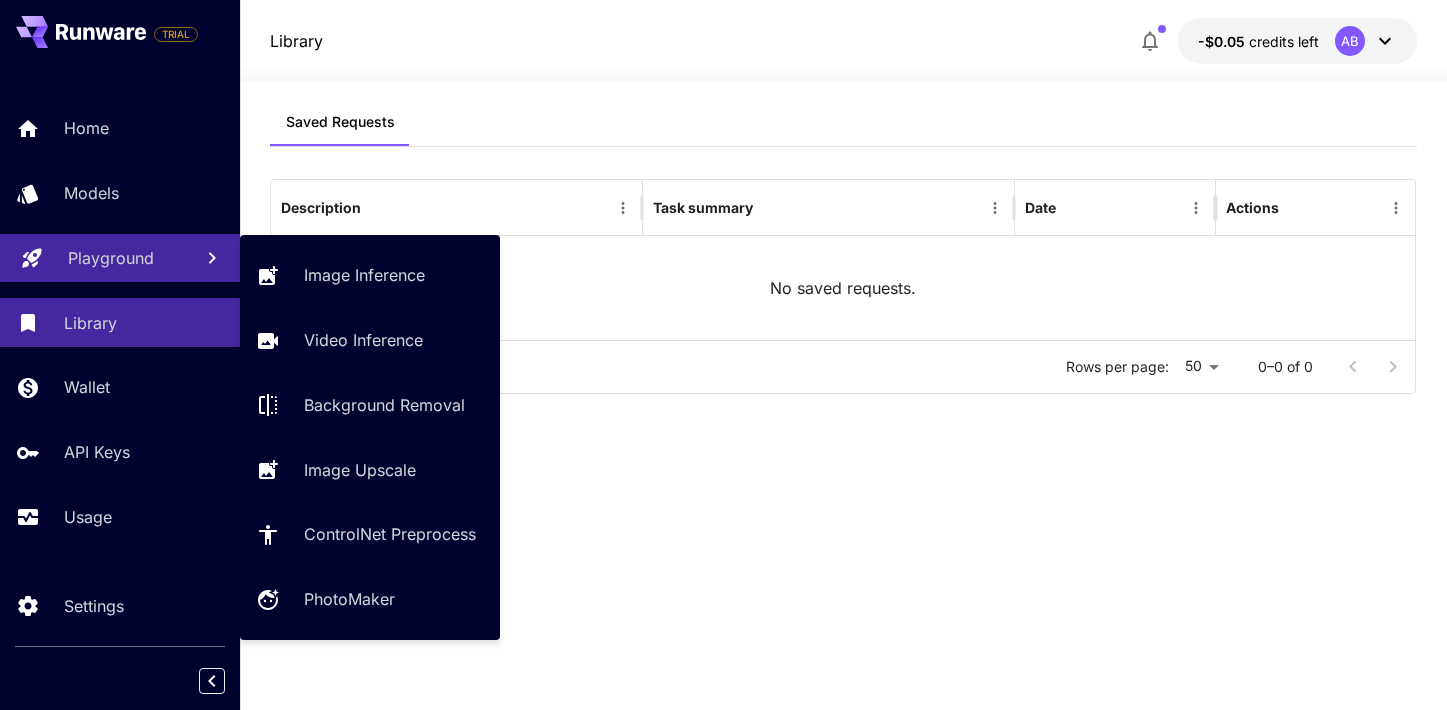click on "Playground" at bounding box center [111, 258] 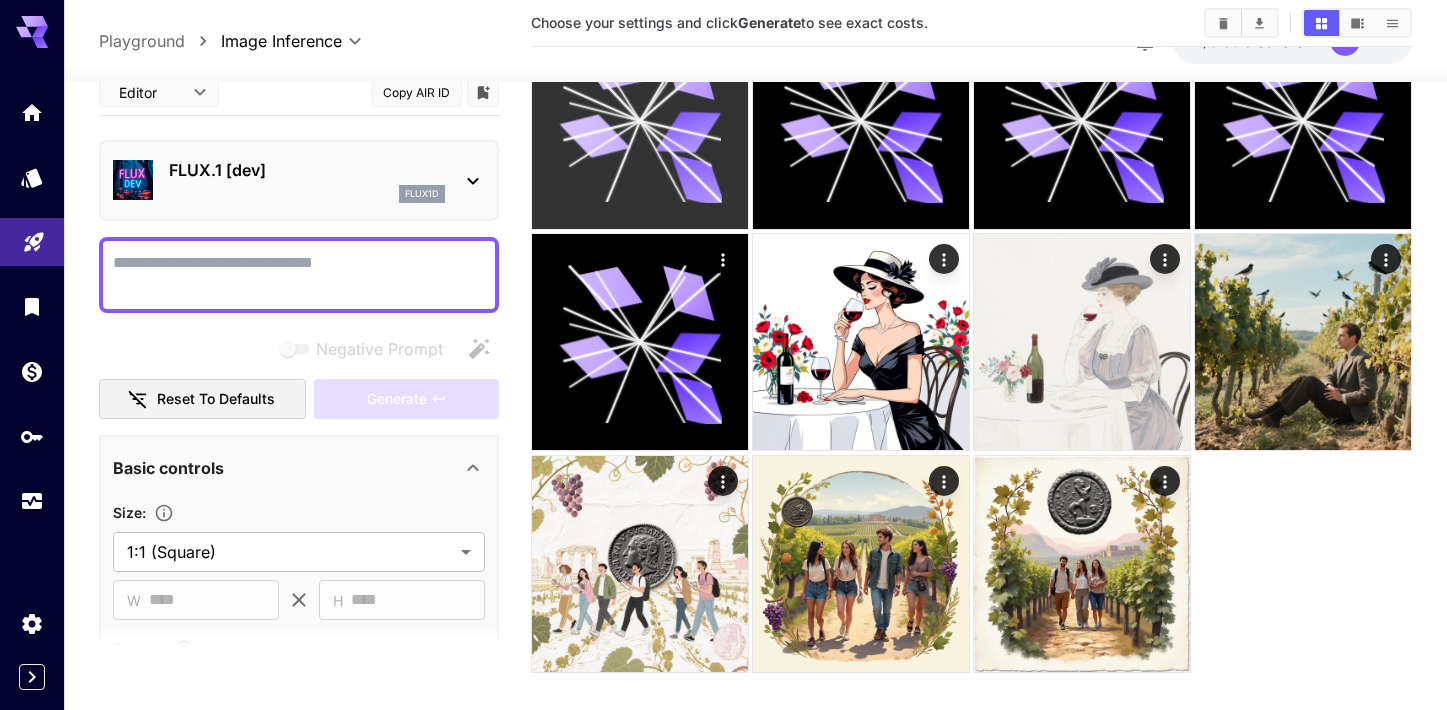 scroll, scrollTop: 171, scrollLeft: 0, axis: vertical 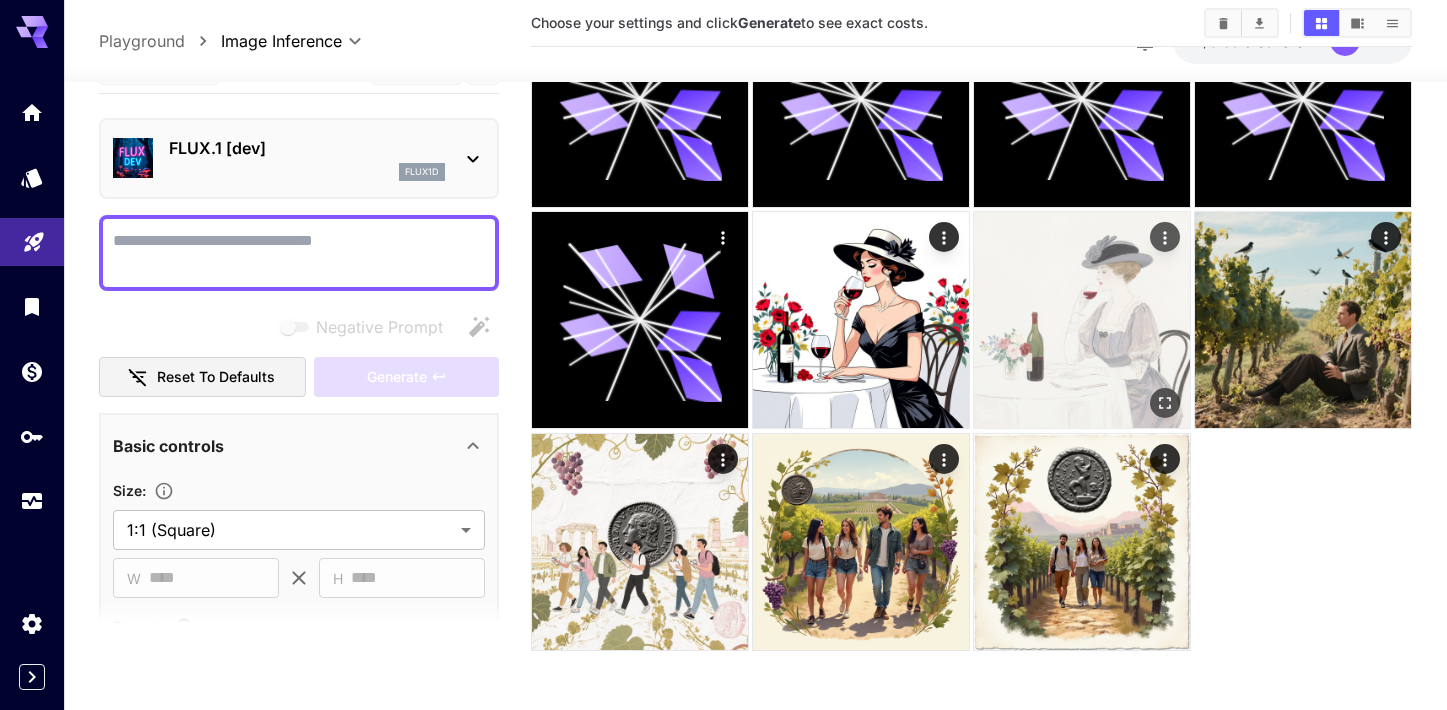 click at bounding box center (1082, 320) 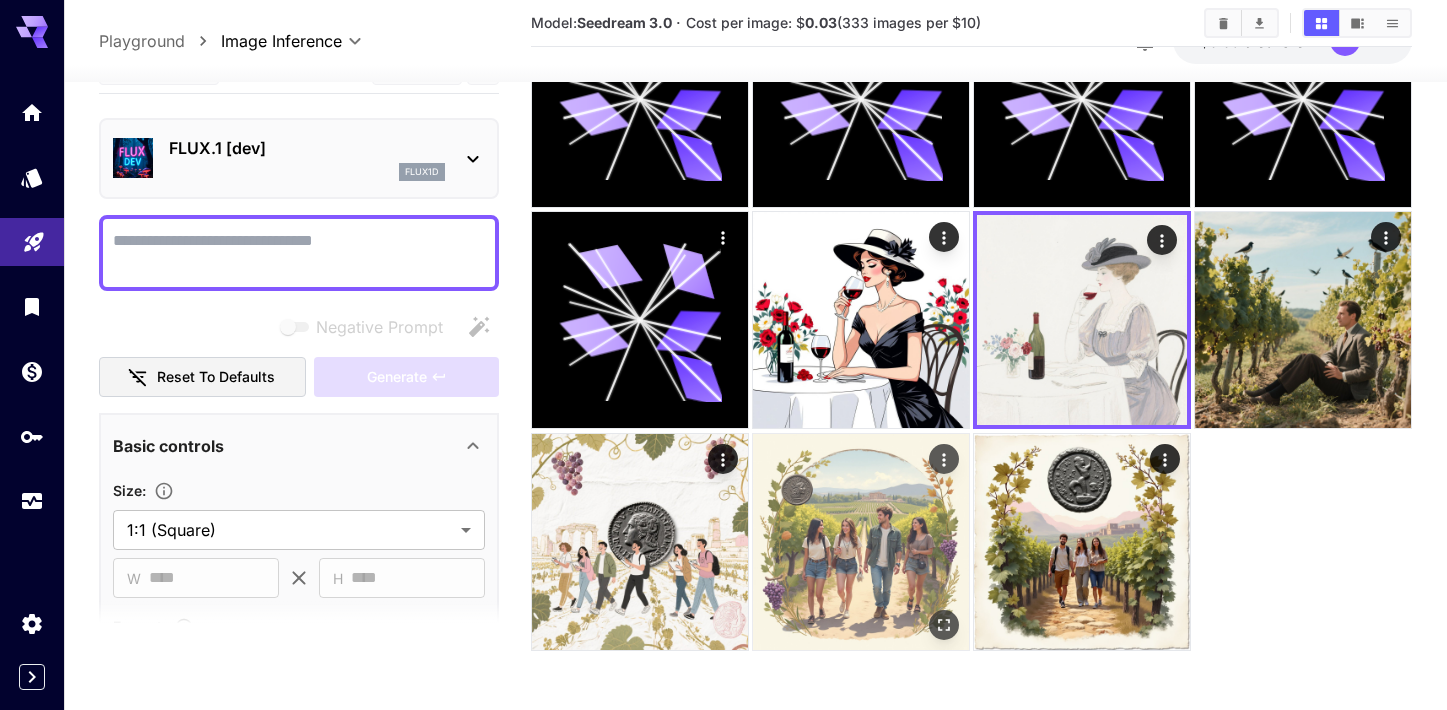 click at bounding box center (861, 542) 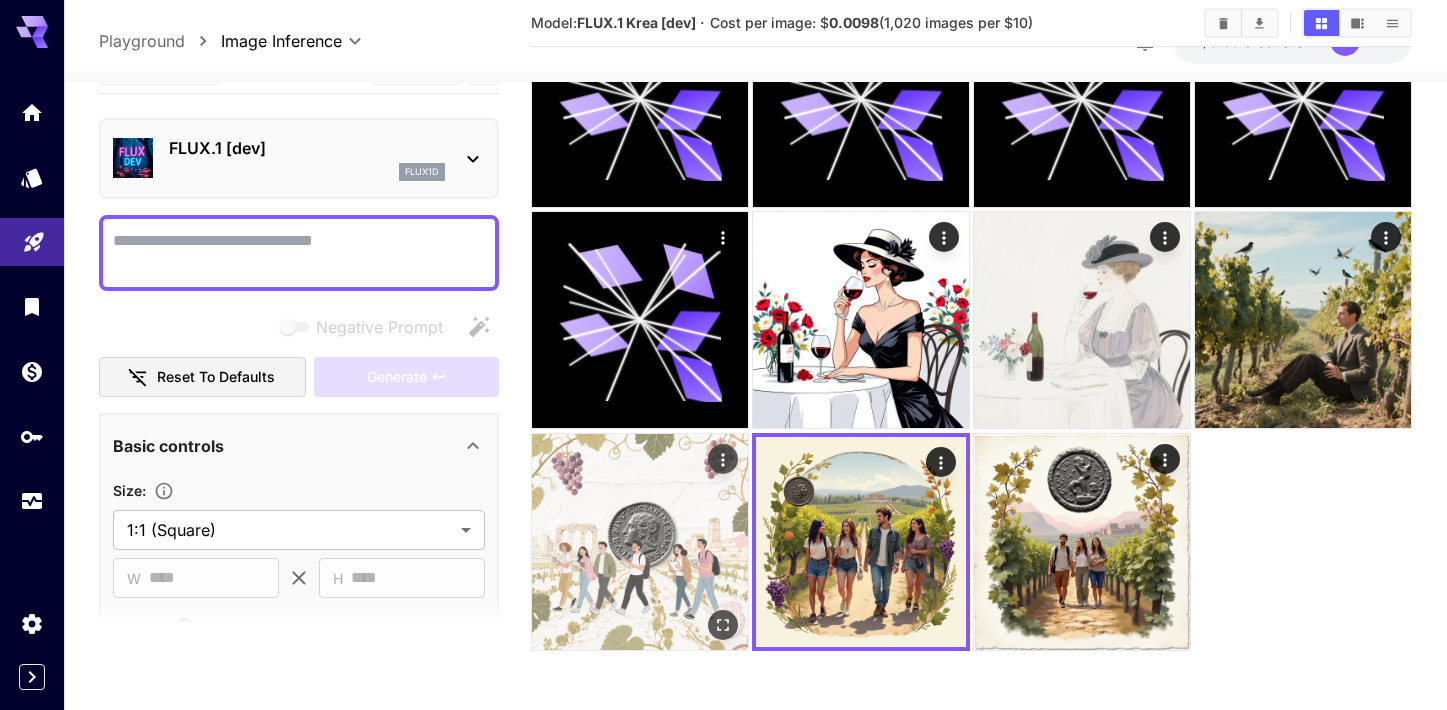 click at bounding box center (640, 542) 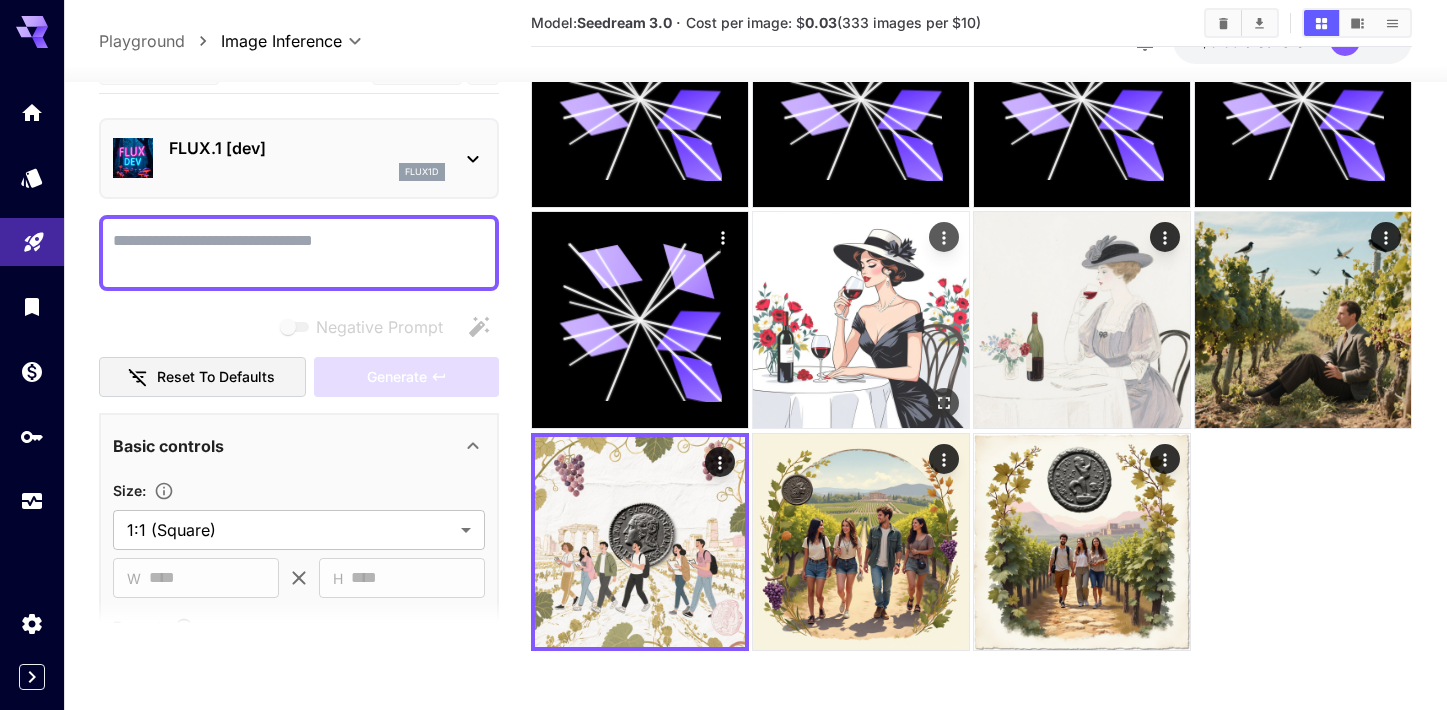 click at bounding box center (861, 320) 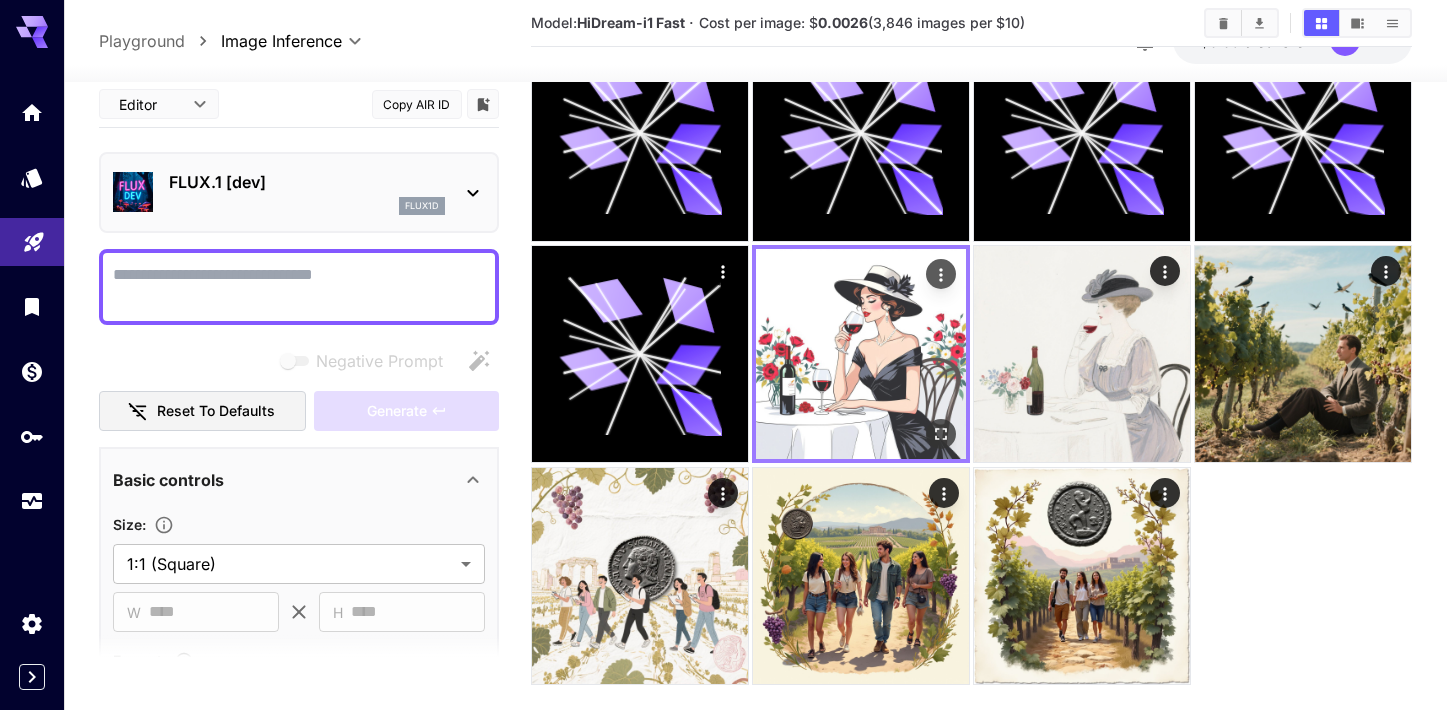 scroll, scrollTop: 135, scrollLeft: 0, axis: vertical 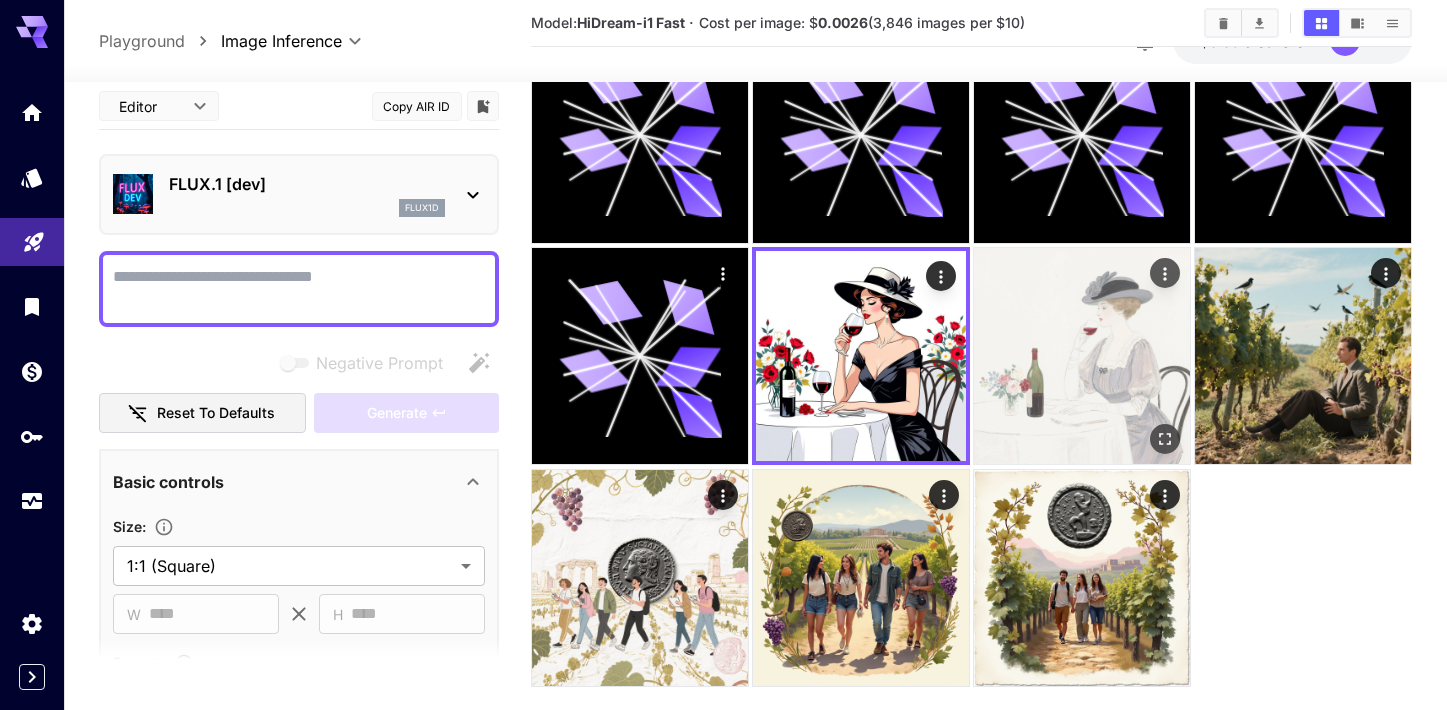 click at bounding box center (1082, 356) 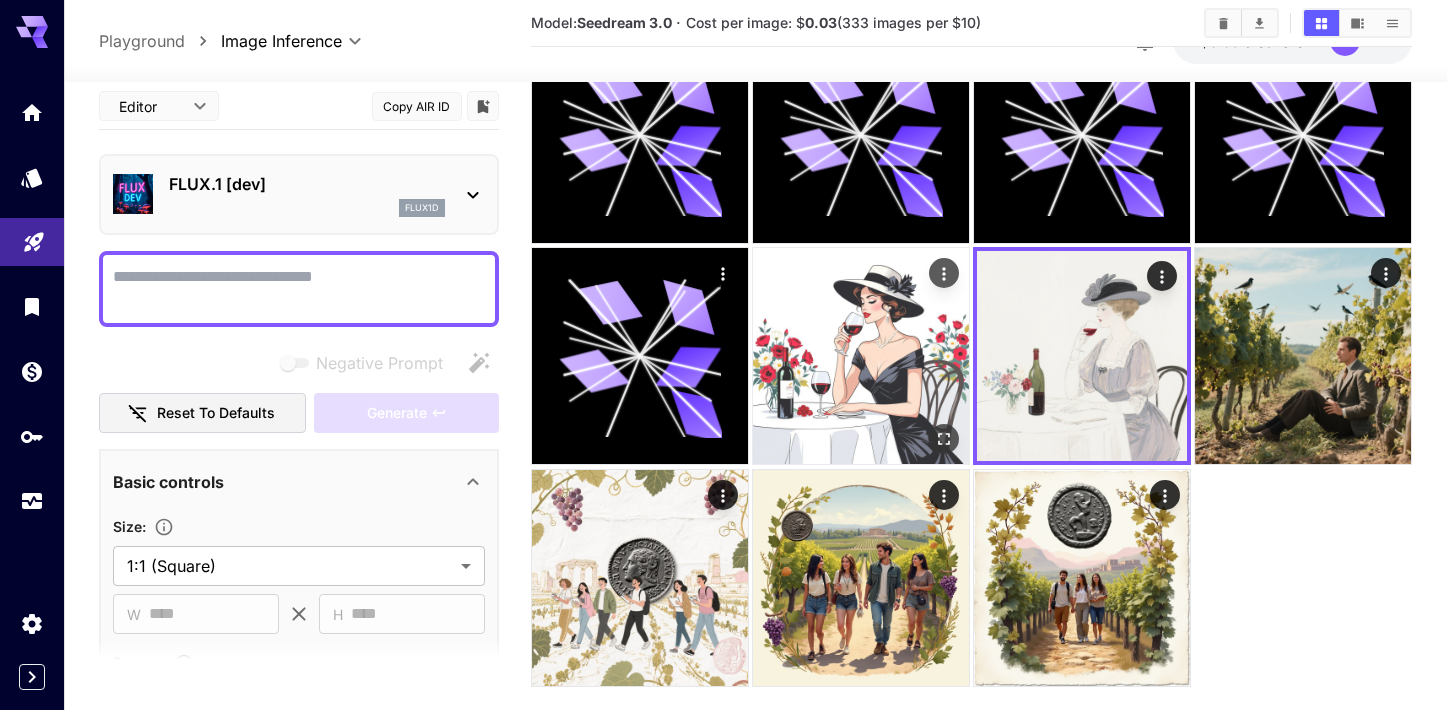 click at bounding box center [861, 356] 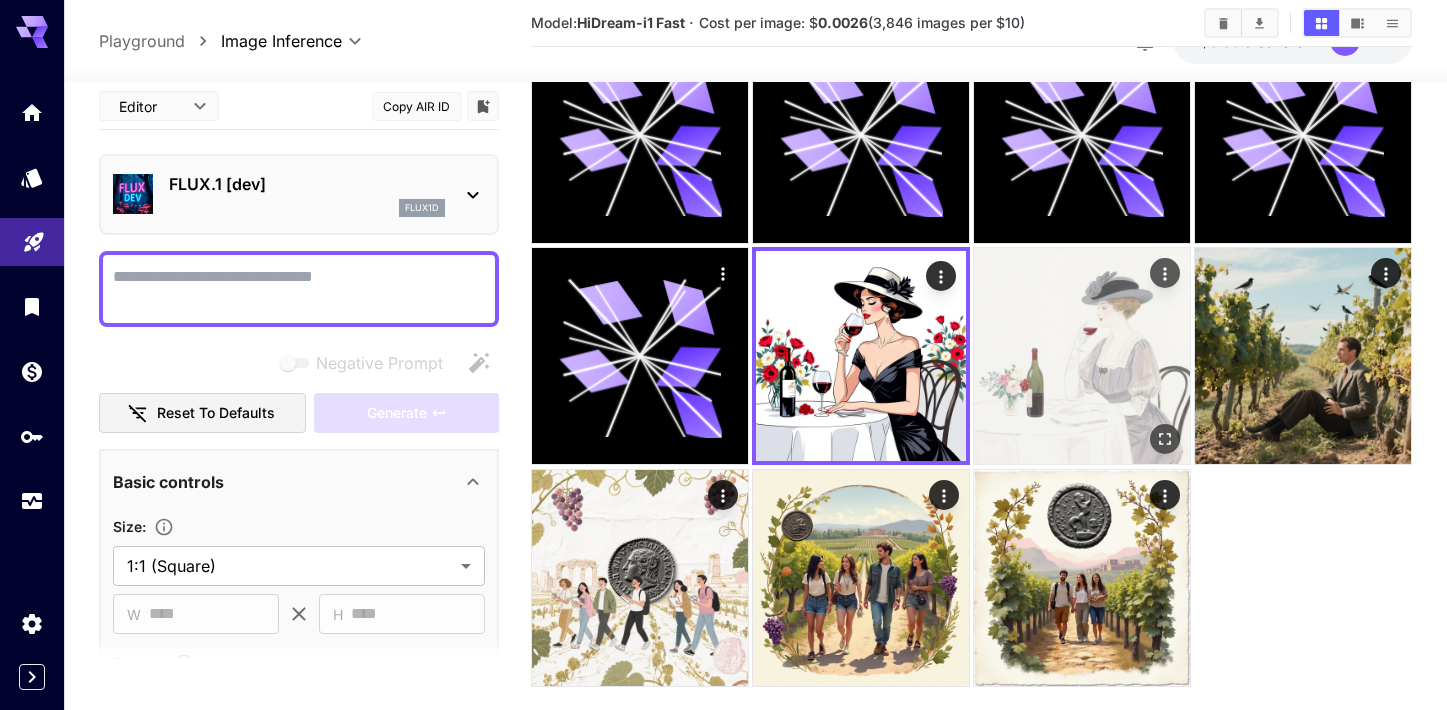 click at bounding box center [1082, 356] 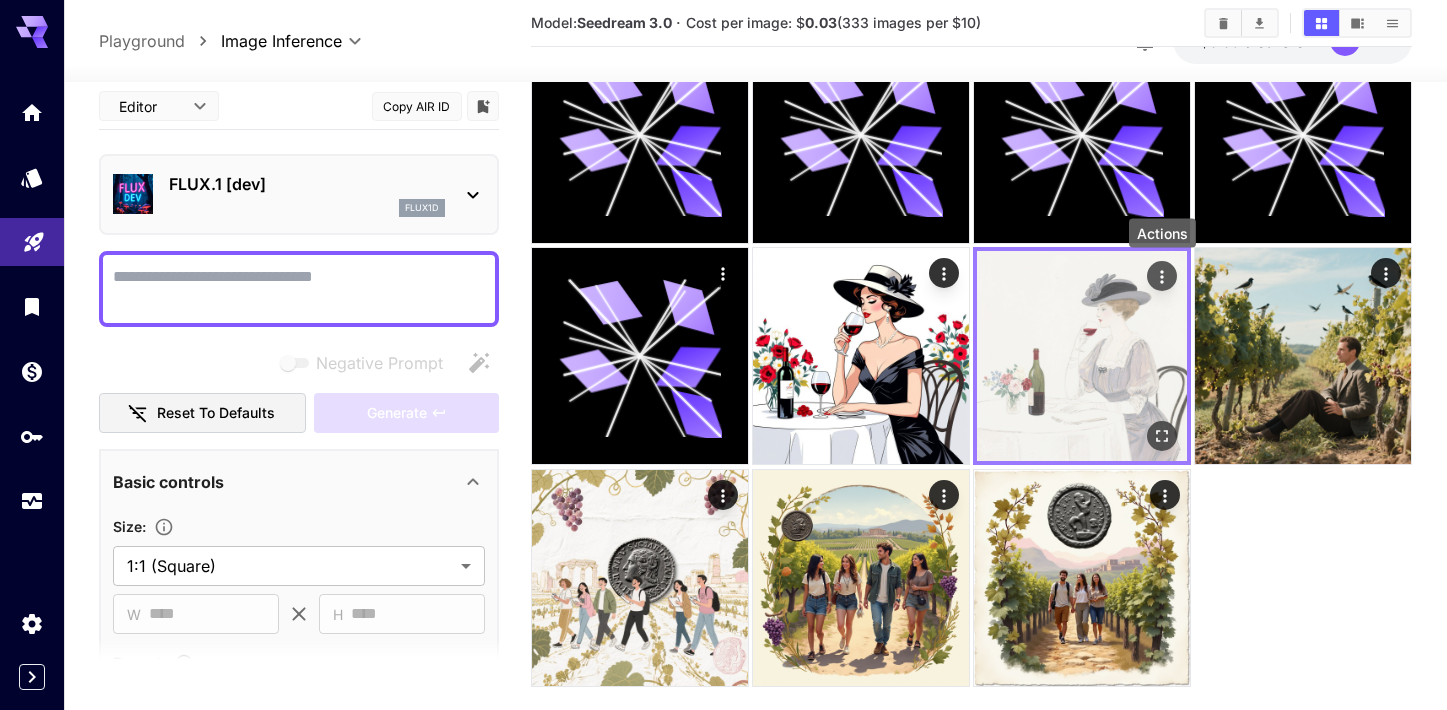 click 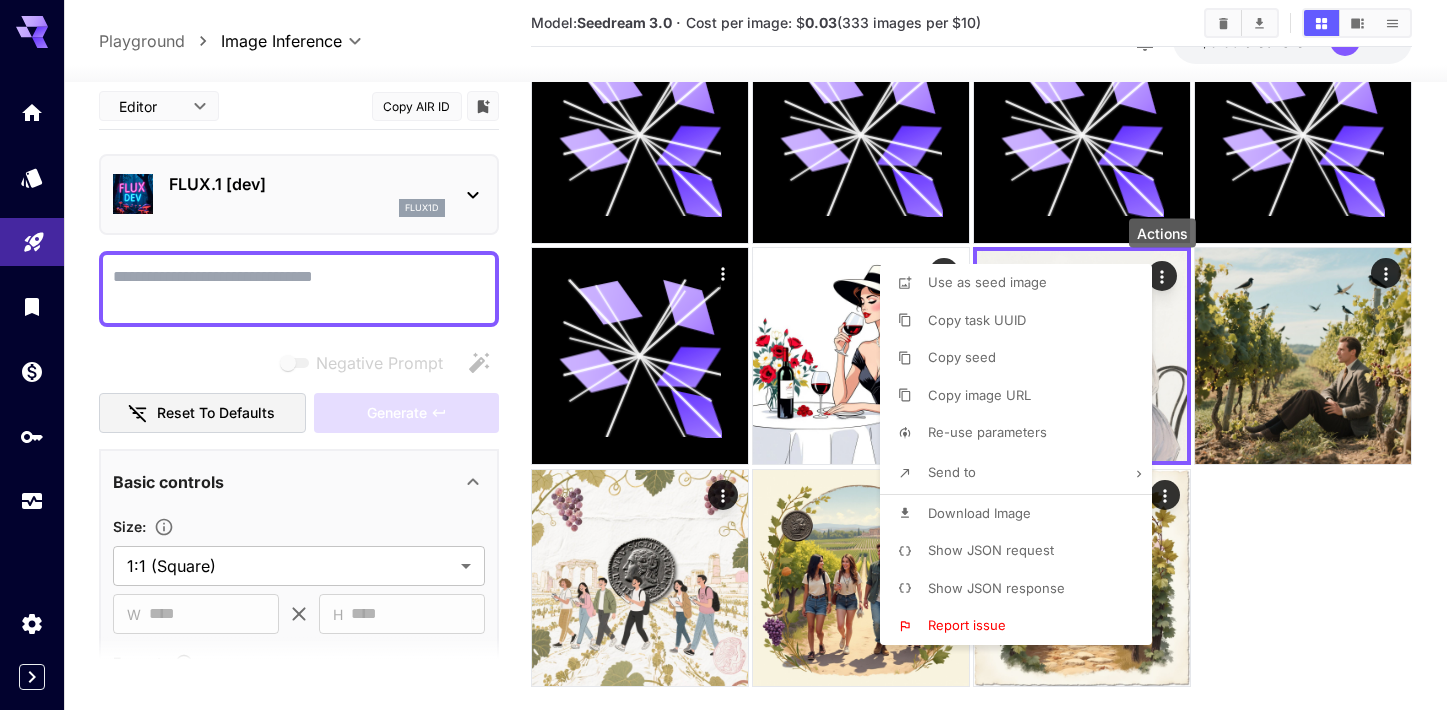 click at bounding box center (723, 355) 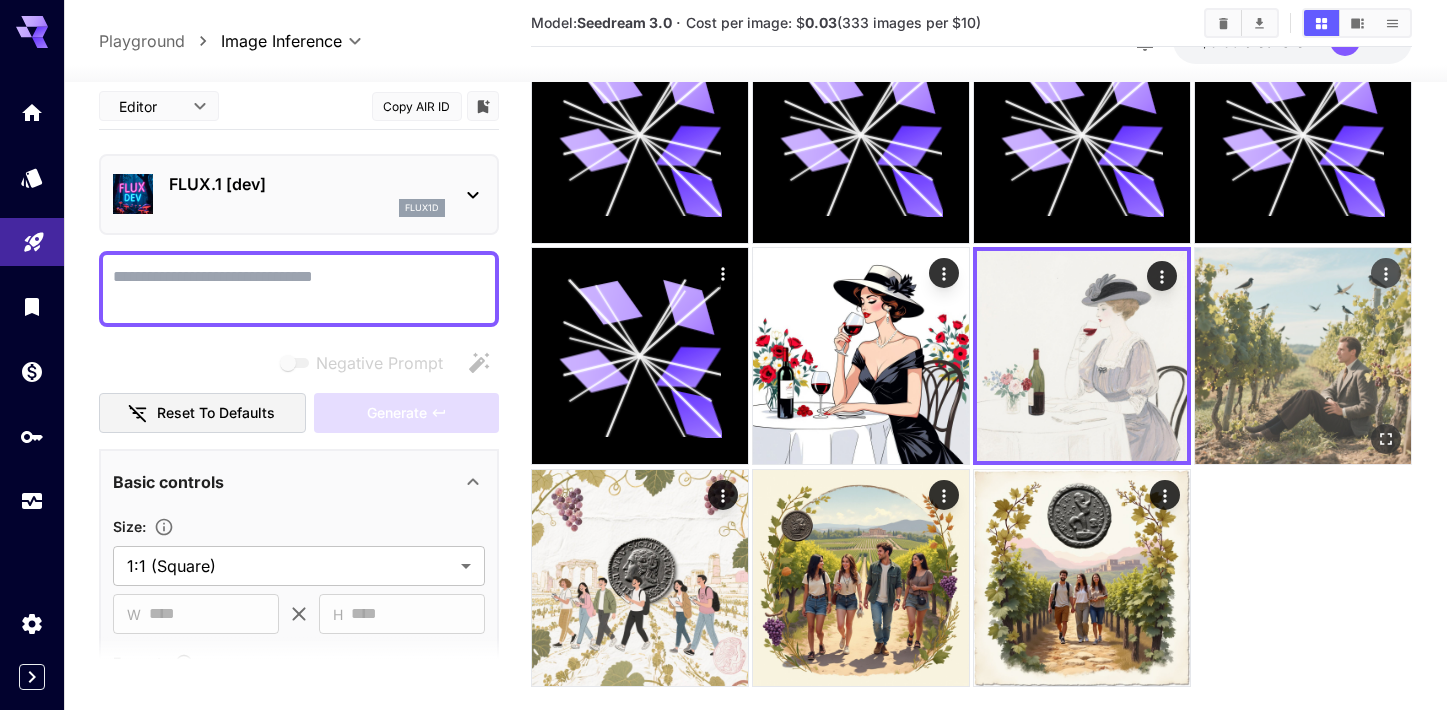 click at bounding box center (1303, 356) 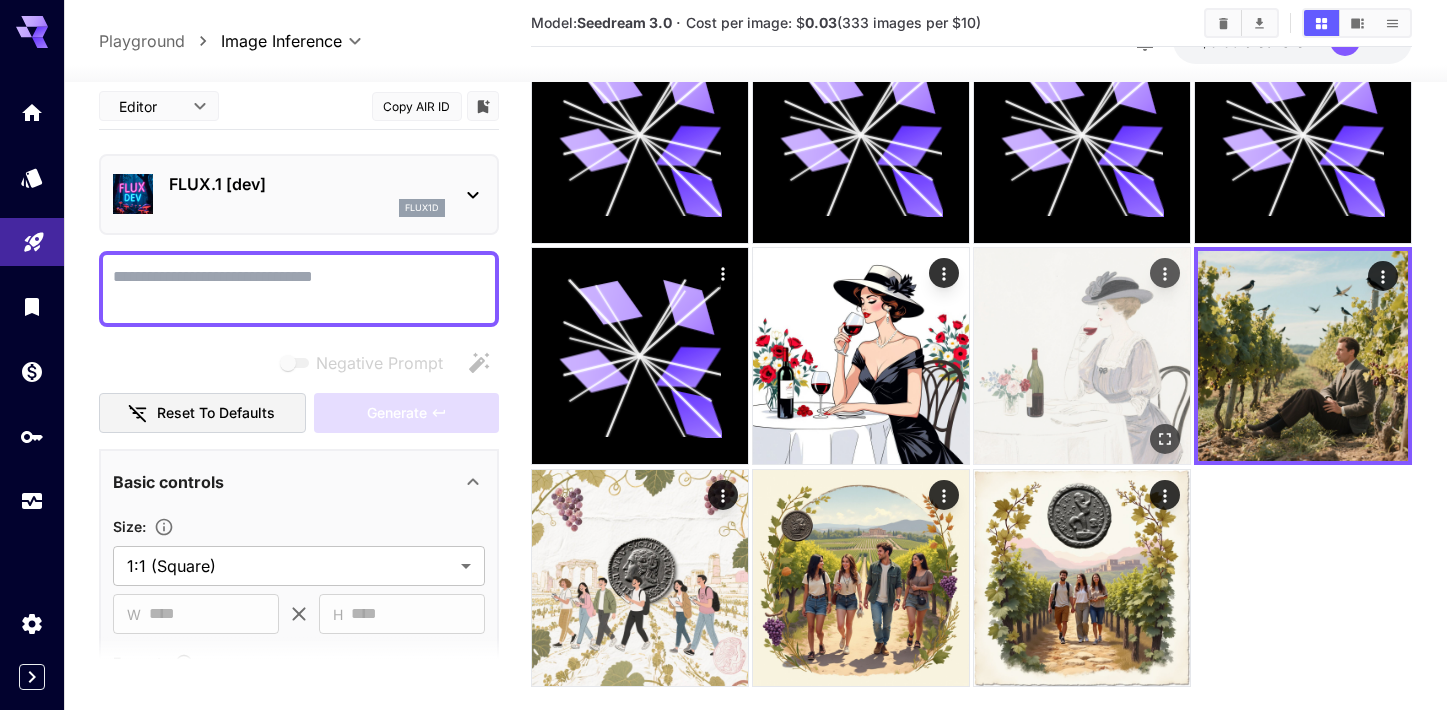 click at bounding box center (1082, 356) 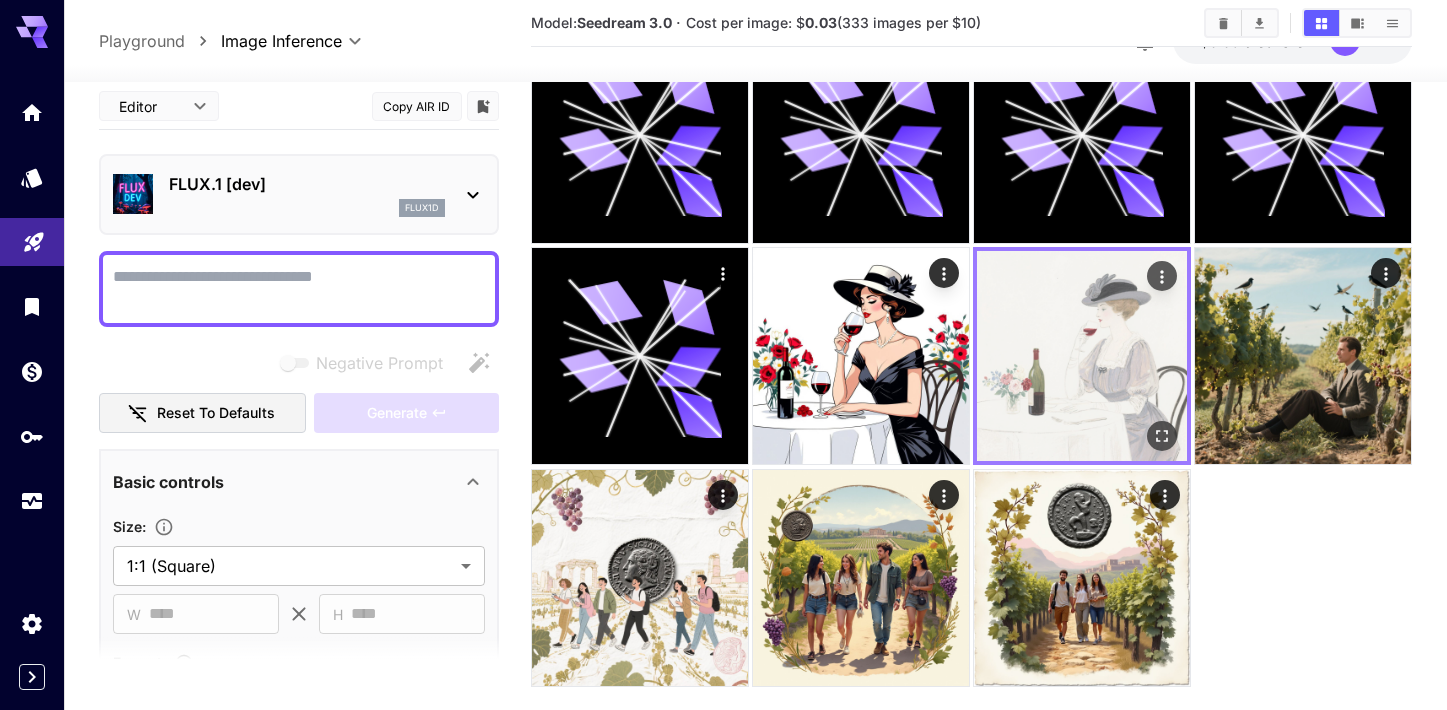 scroll, scrollTop: 0, scrollLeft: 0, axis: both 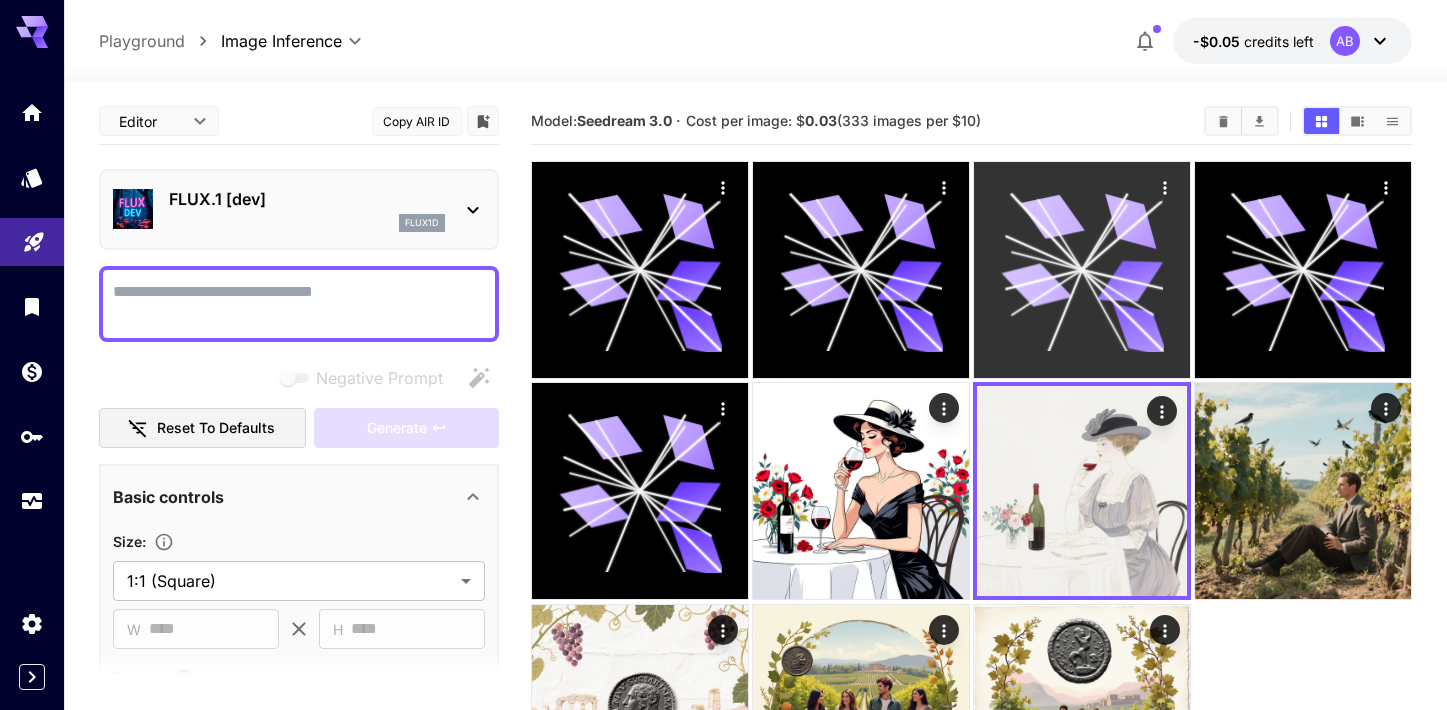 click 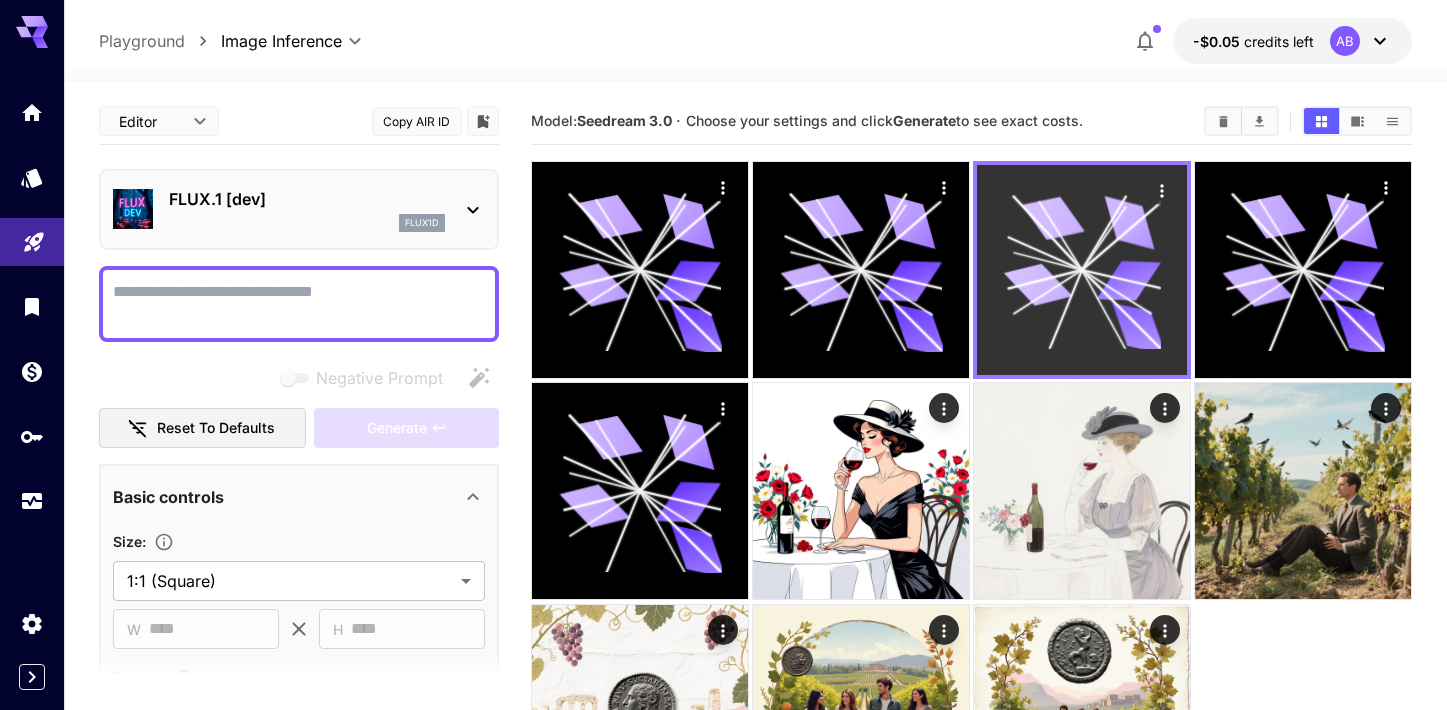 scroll, scrollTop: 171, scrollLeft: 0, axis: vertical 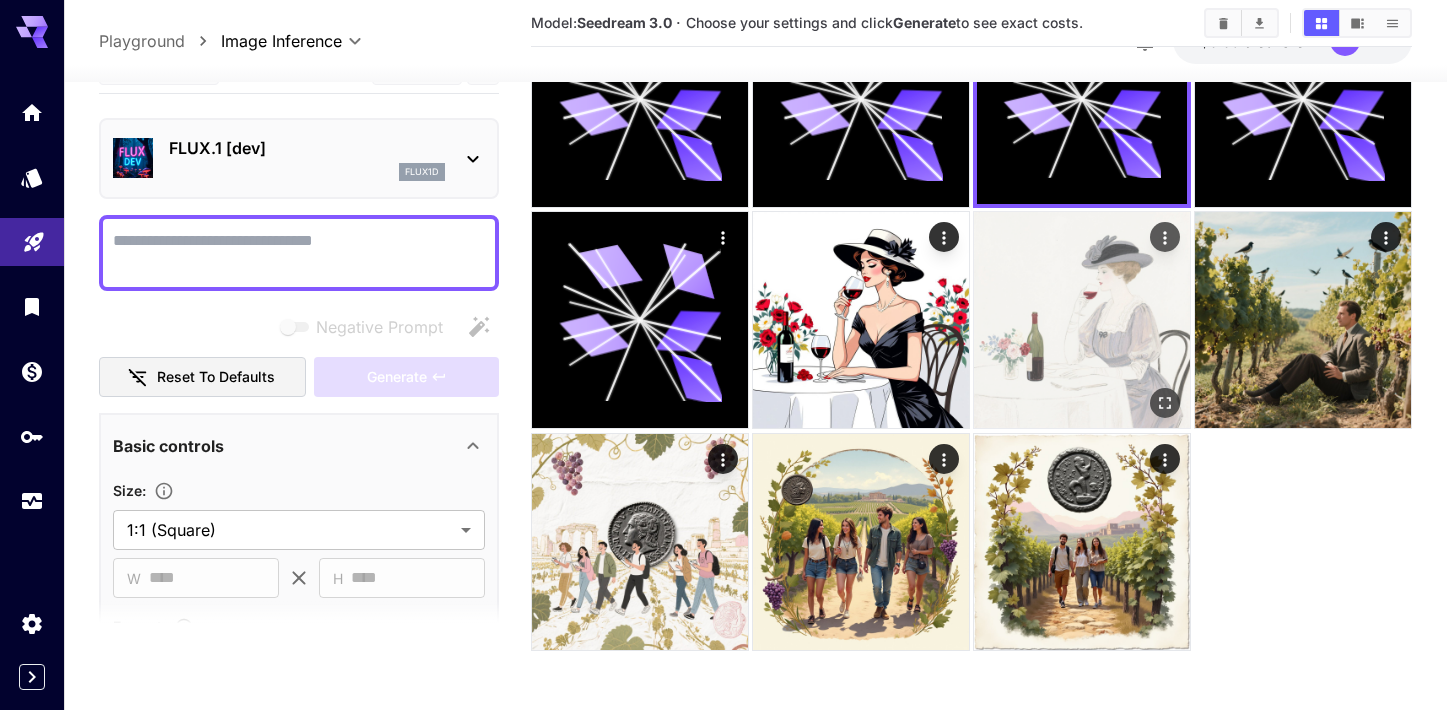 click at bounding box center (1082, 320) 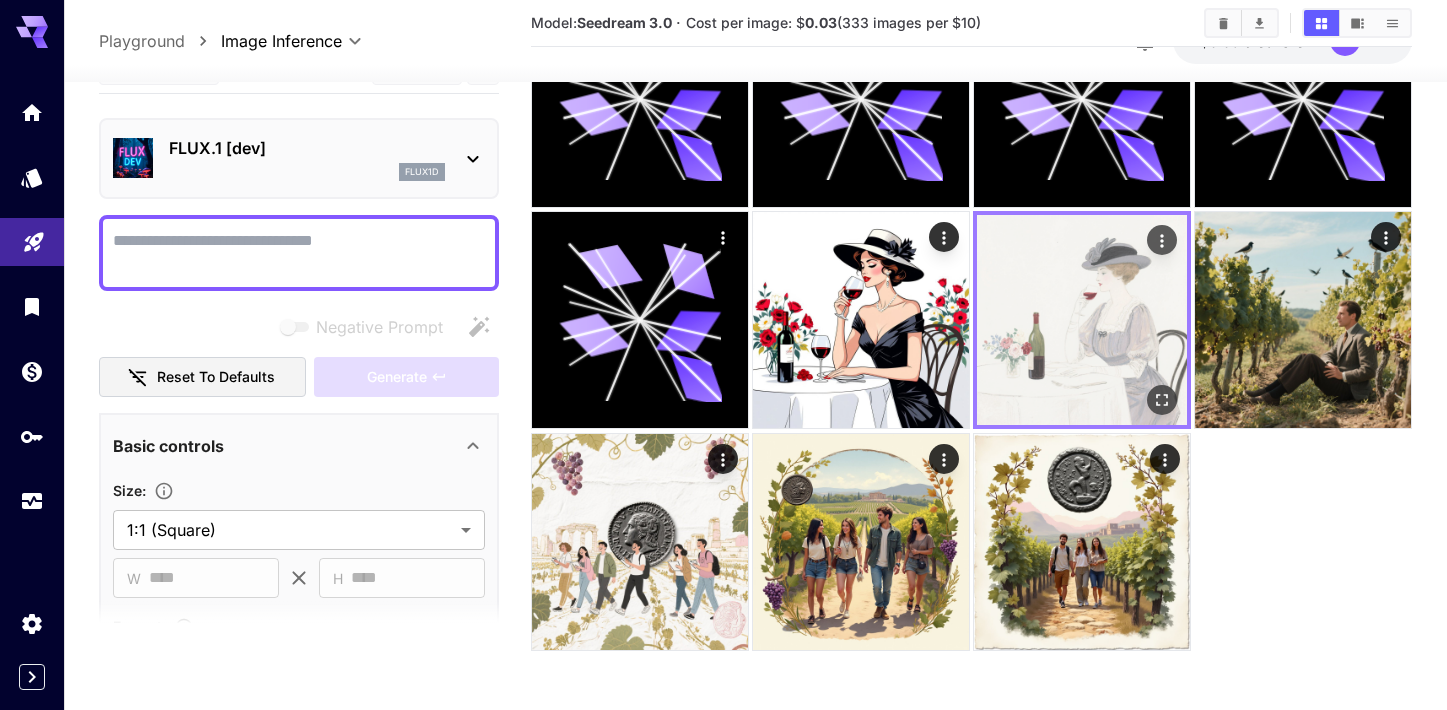 scroll, scrollTop: 0, scrollLeft: 0, axis: both 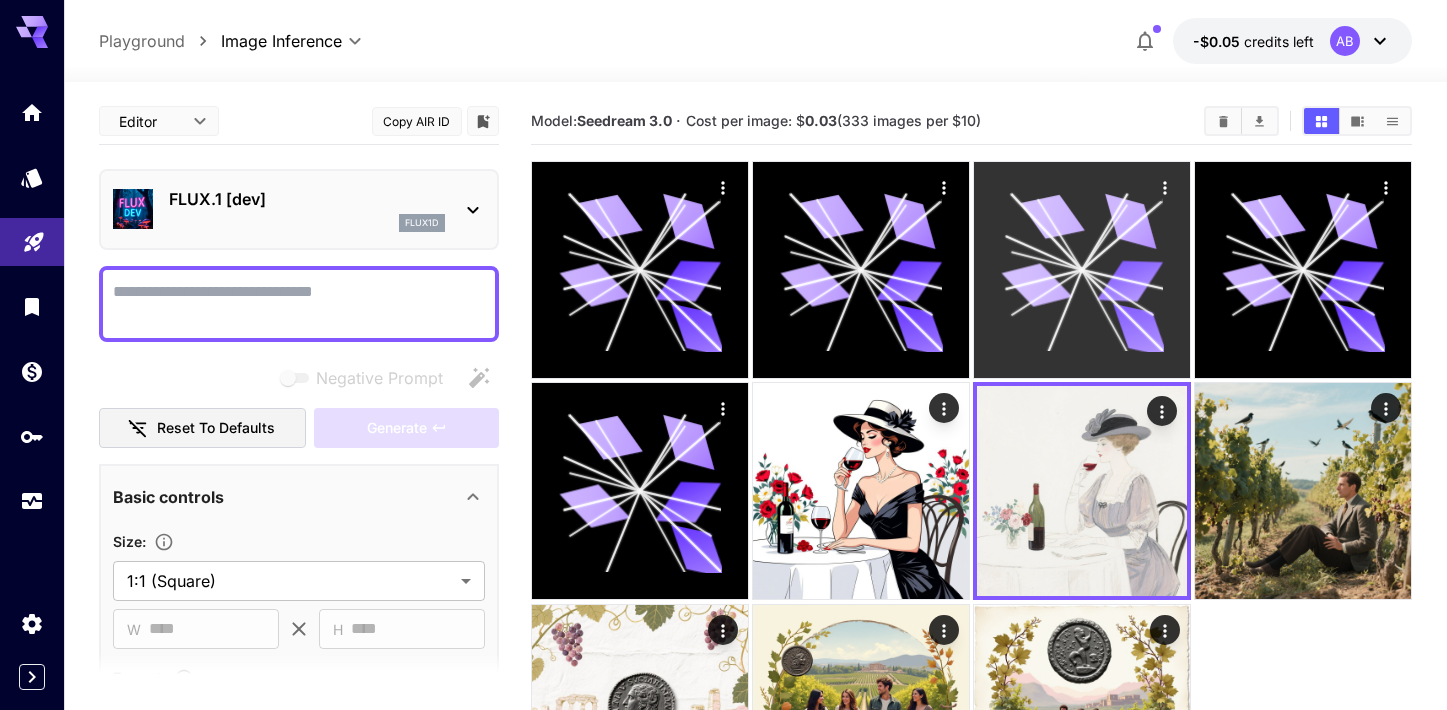 click 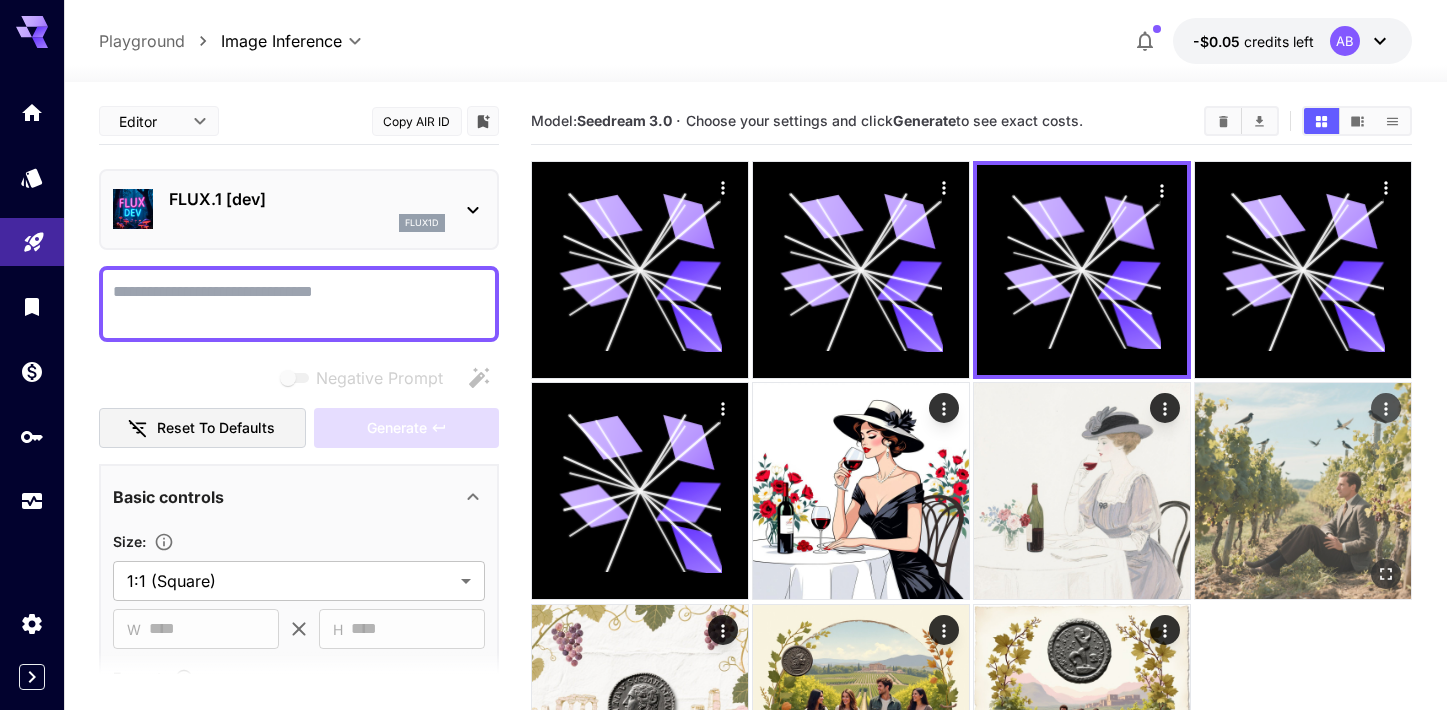 click at bounding box center (1303, 491) 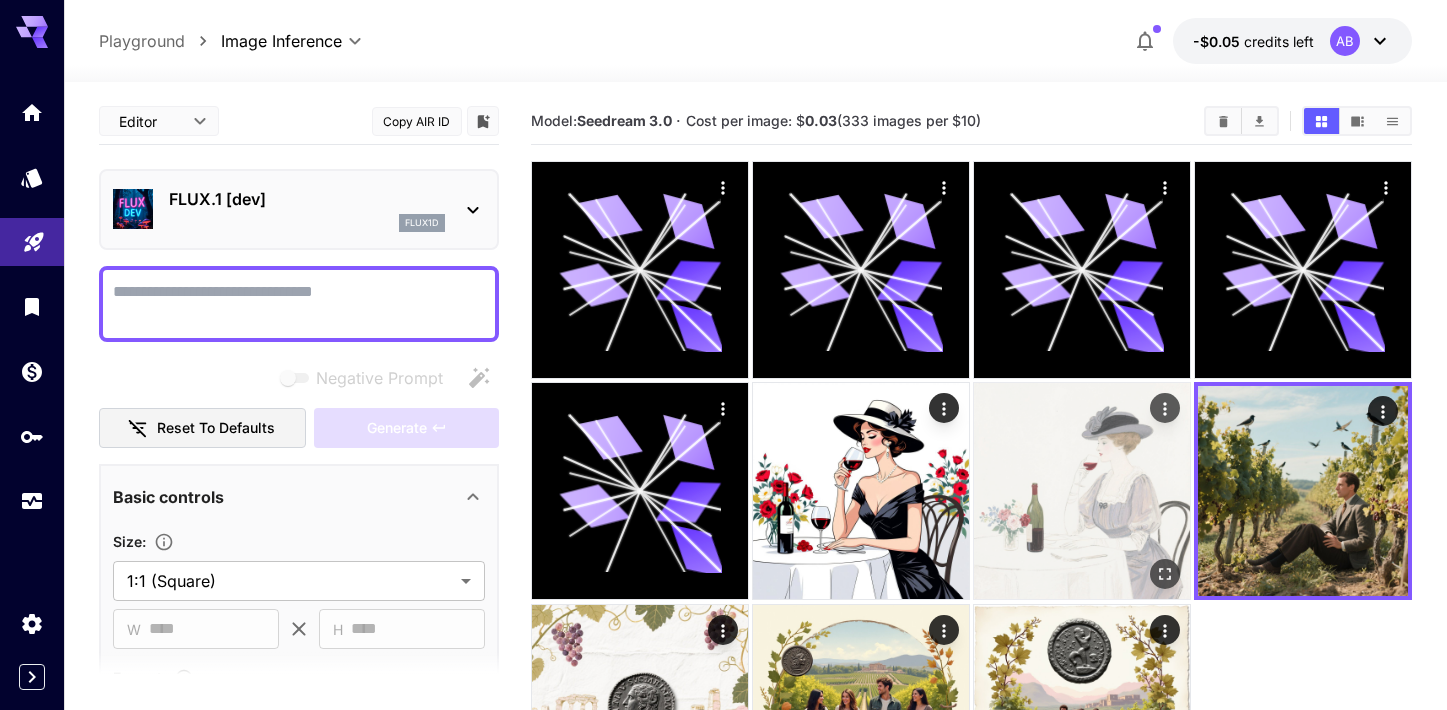 click at bounding box center [1082, 491] 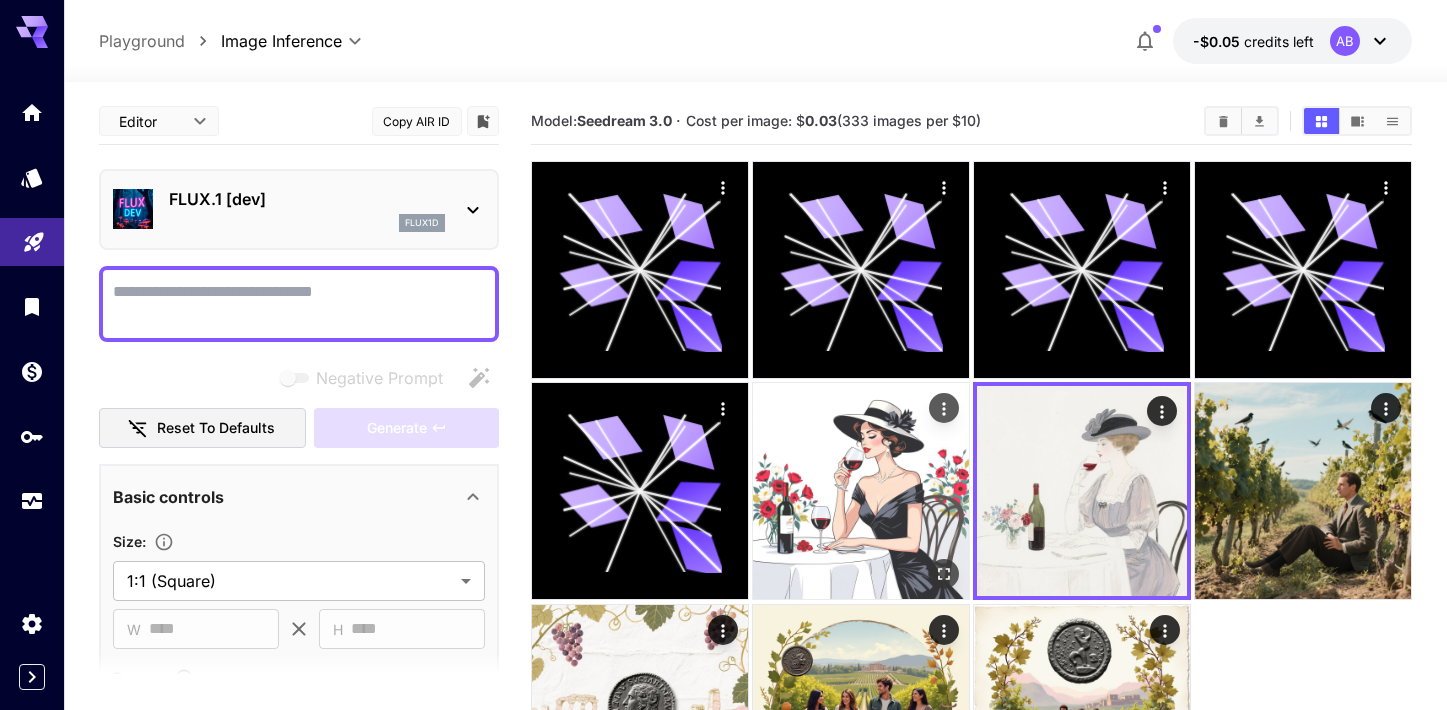 click at bounding box center [861, 491] 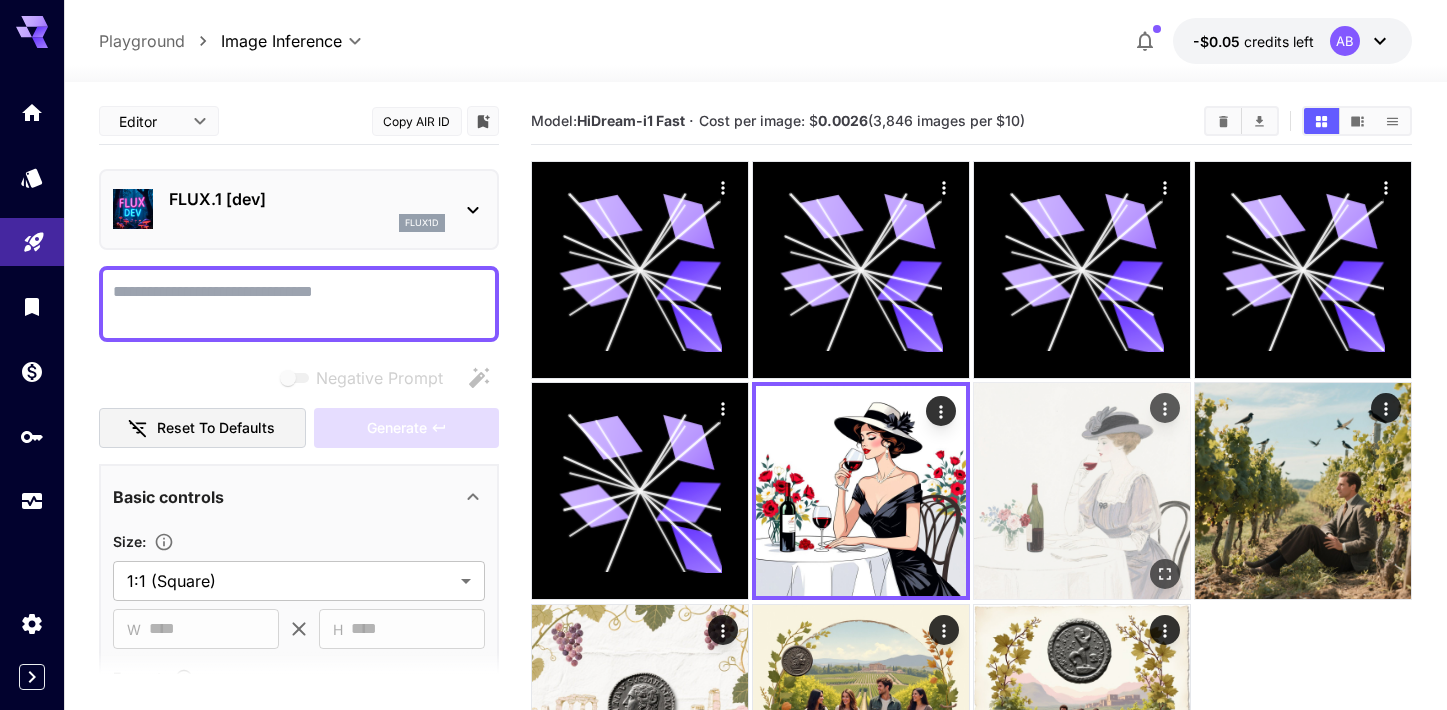 click at bounding box center (1082, 491) 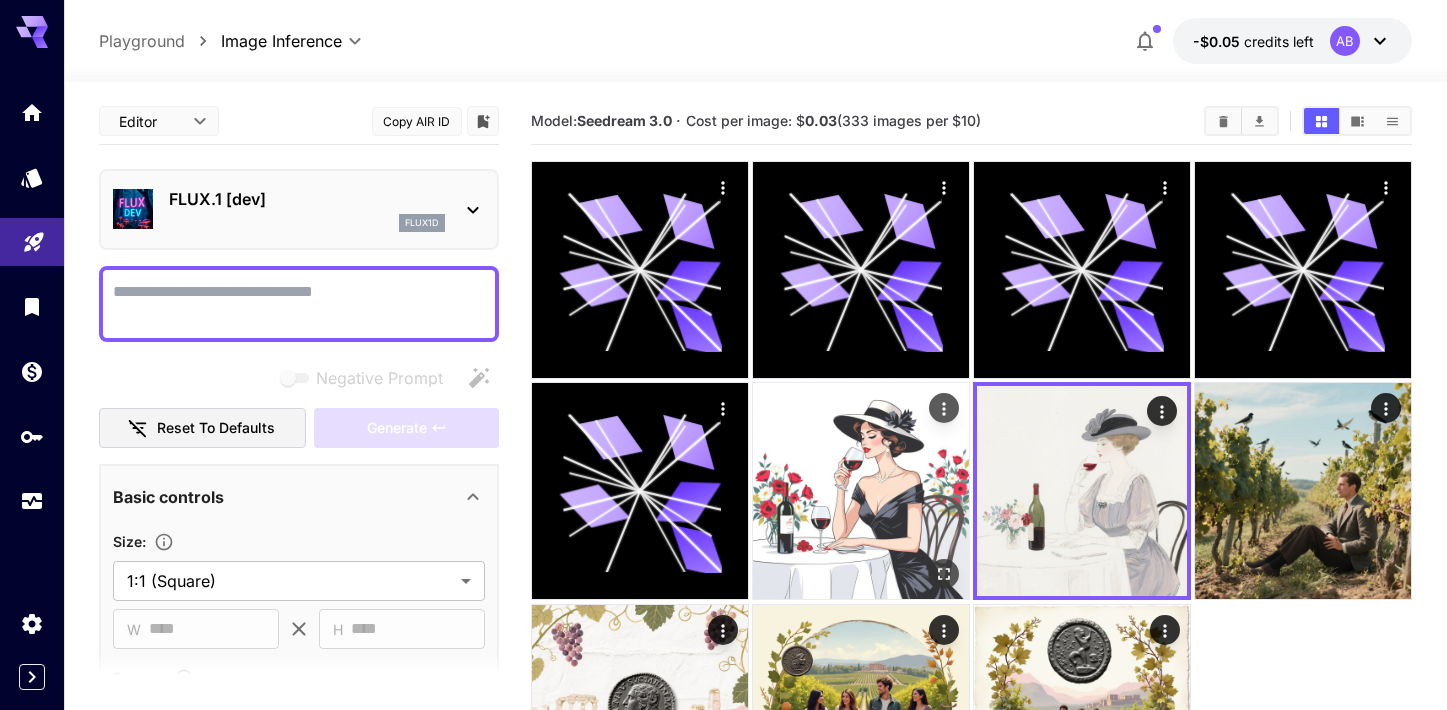 click at bounding box center (861, 491) 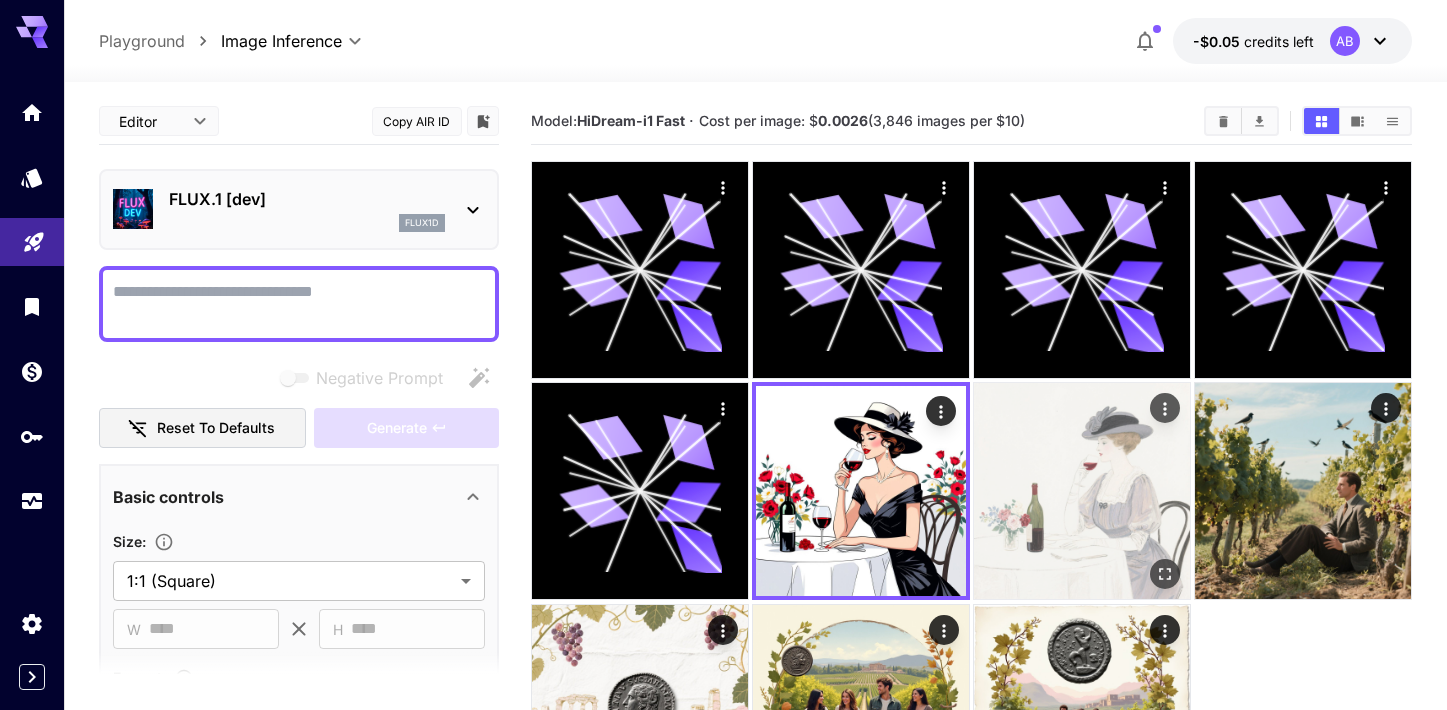 click at bounding box center (1082, 491) 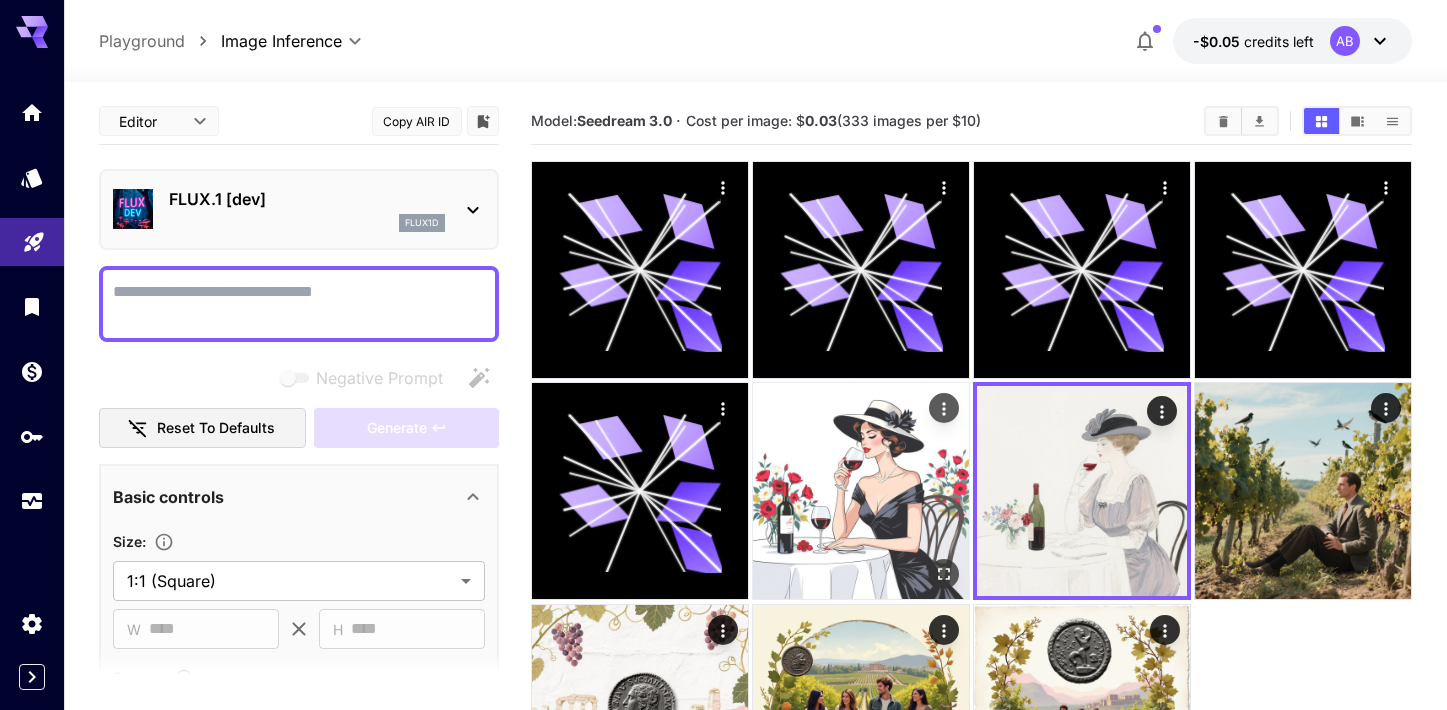 click at bounding box center [861, 491] 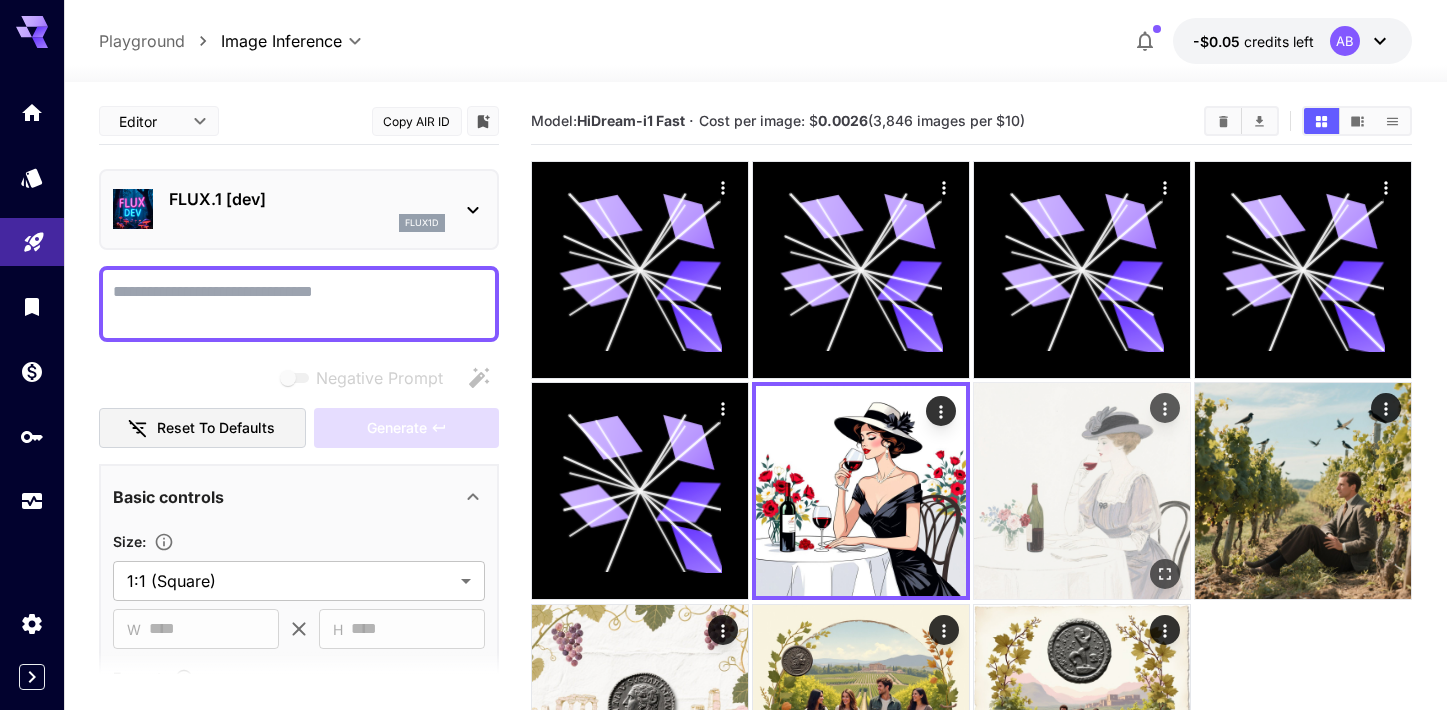 click at bounding box center [1082, 491] 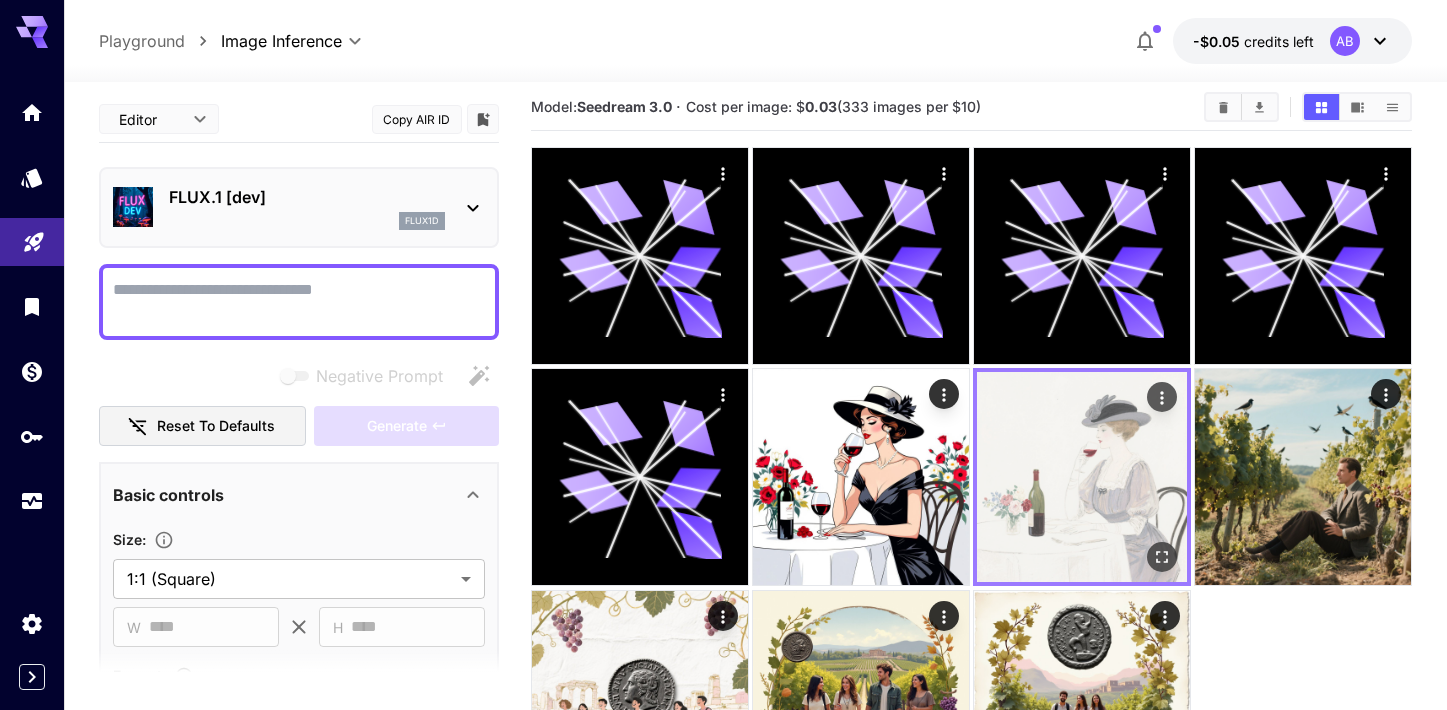 scroll, scrollTop: 17, scrollLeft: 0, axis: vertical 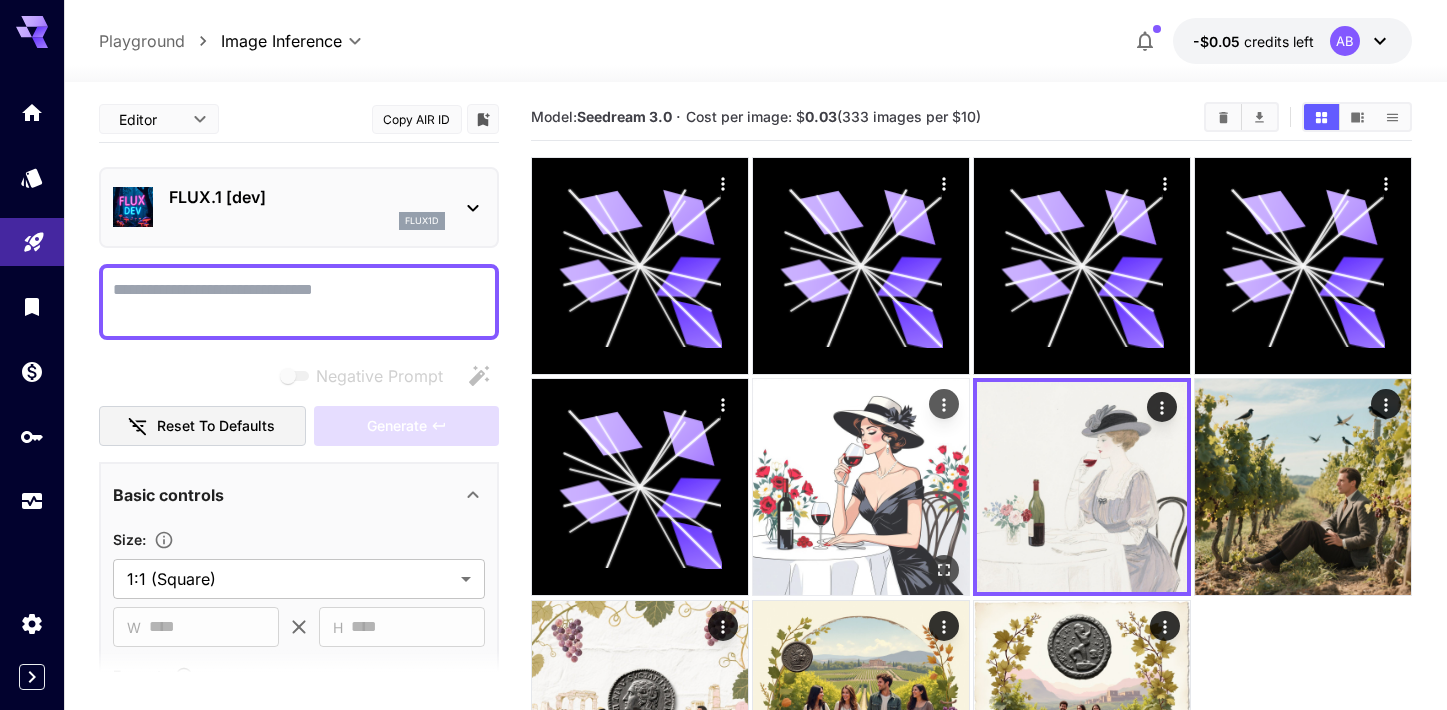 click at bounding box center [861, 487] 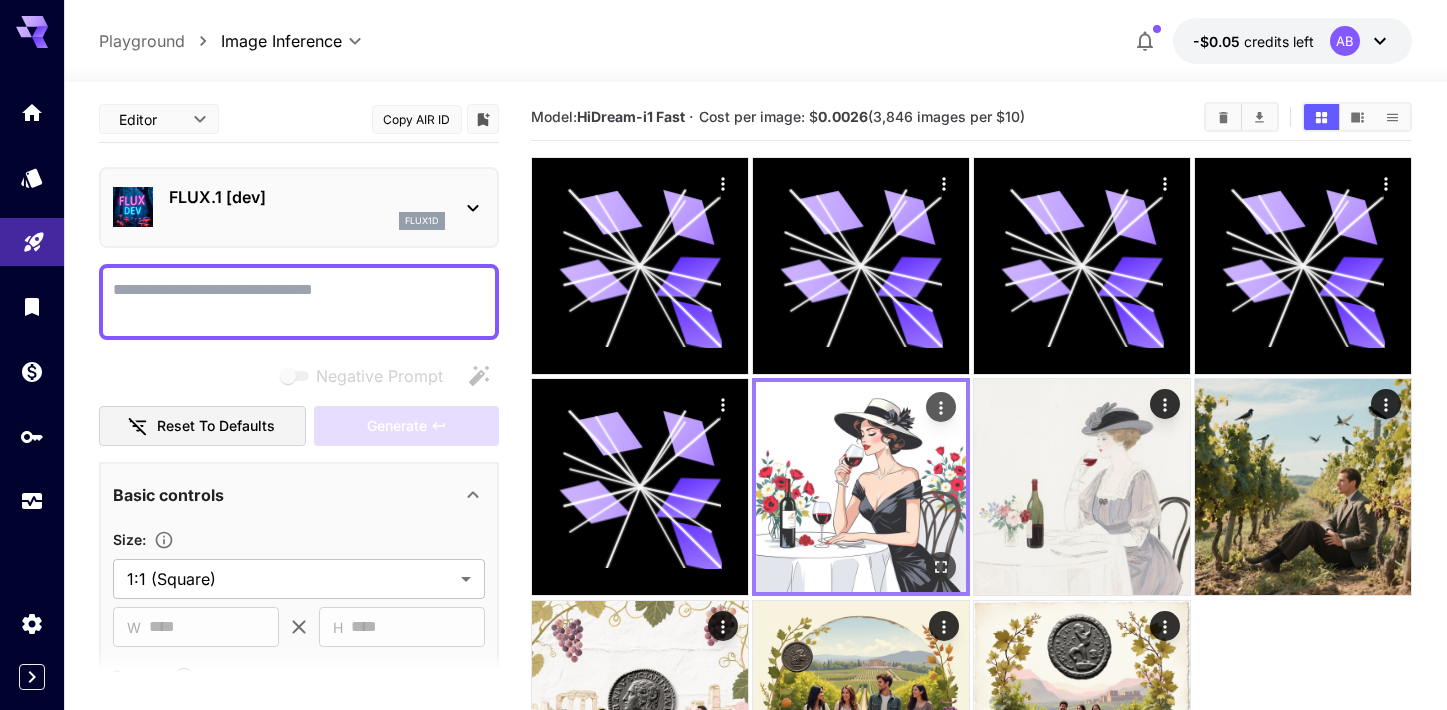 scroll, scrollTop: 143, scrollLeft: 0, axis: vertical 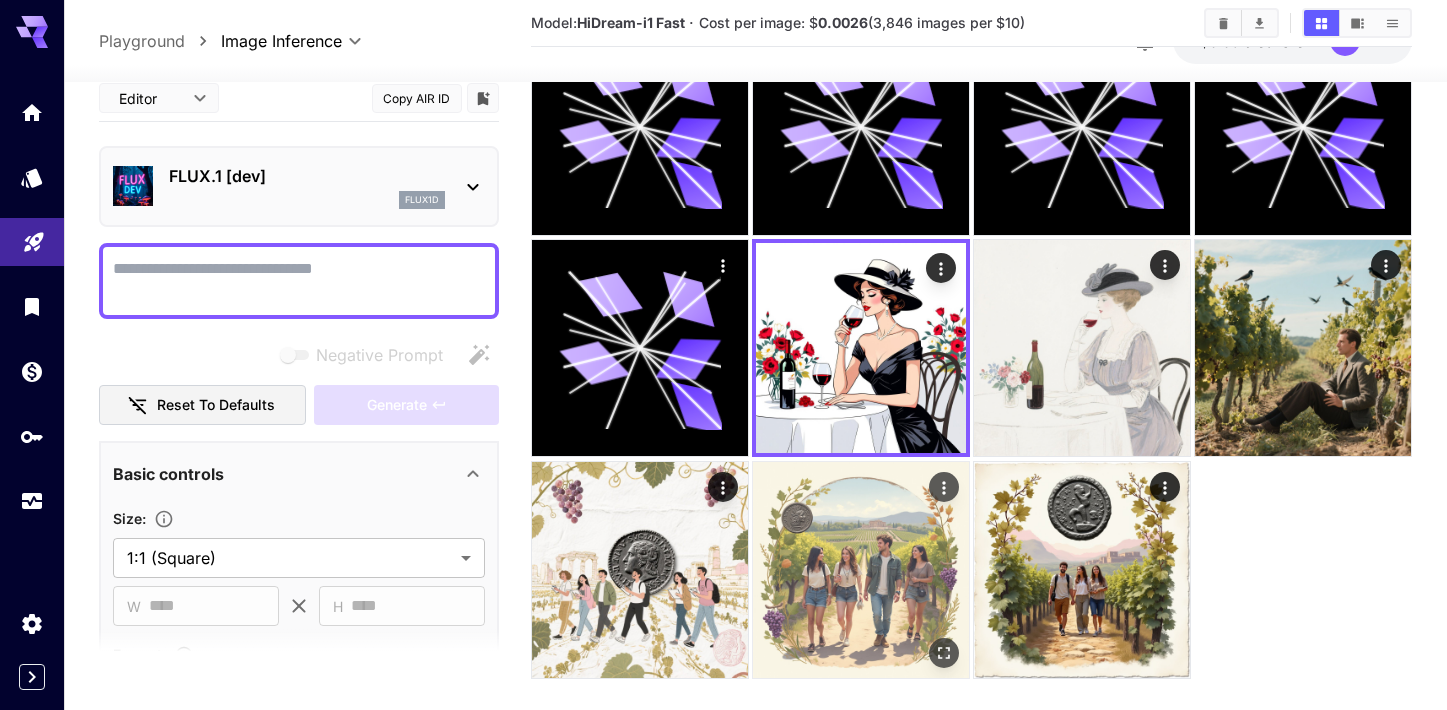click at bounding box center (861, 570) 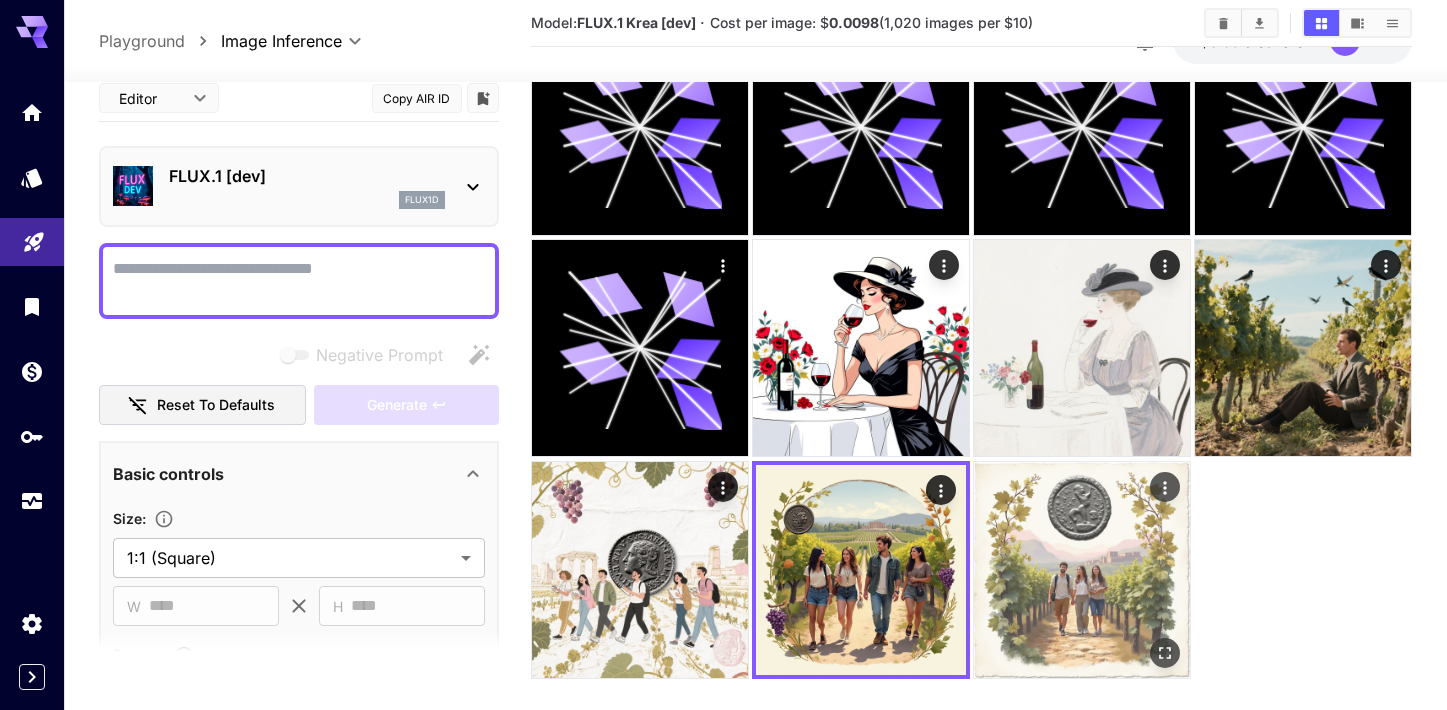 click at bounding box center [1082, 570] 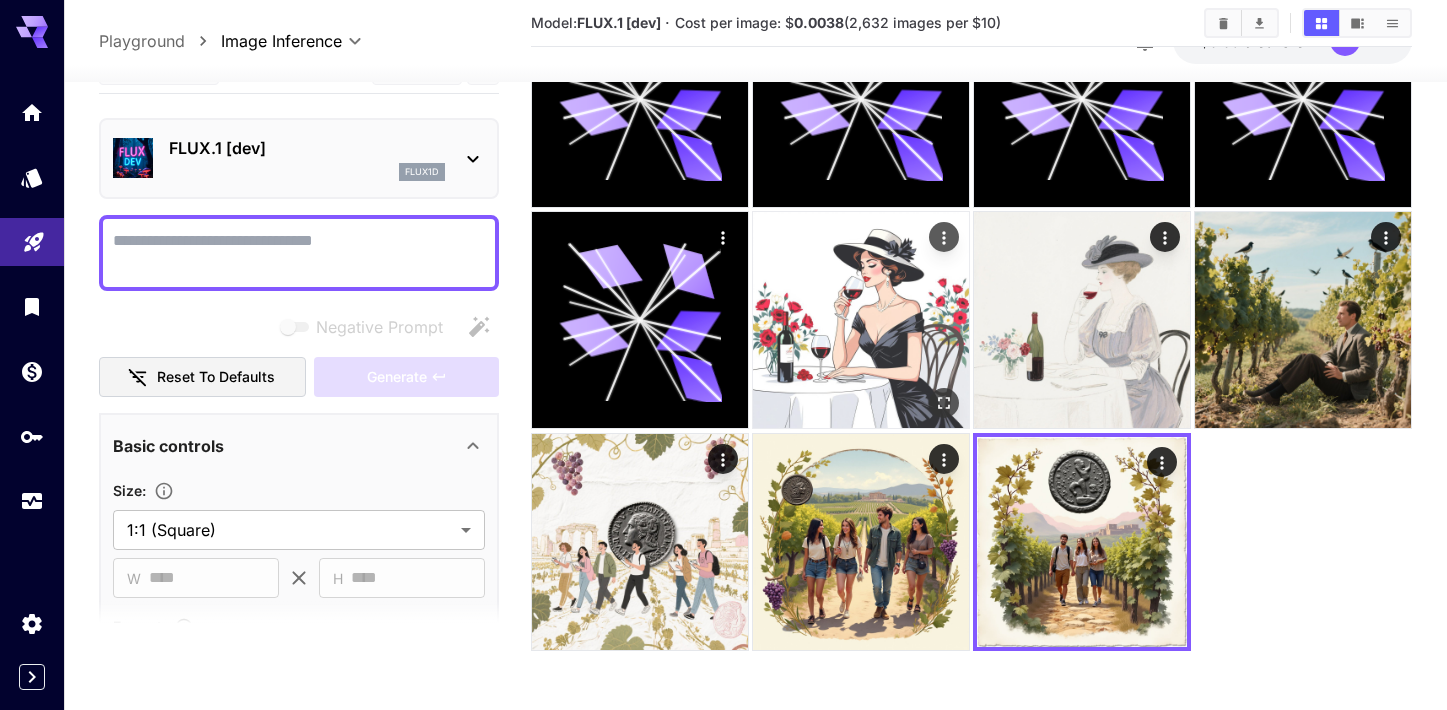 scroll, scrollTop: 37, scrollLeft: 0, axis: vertical 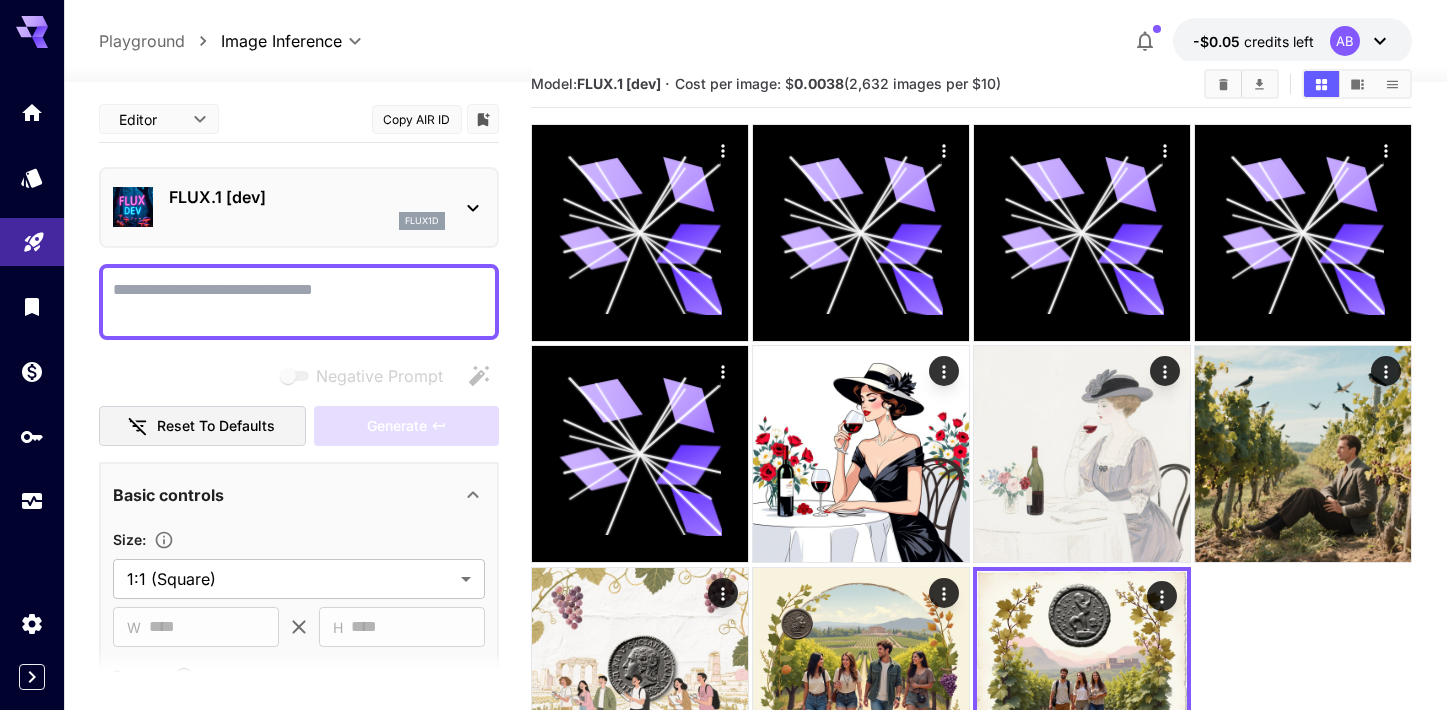 click on "-$0.05" at bounding box center [1218, 41] 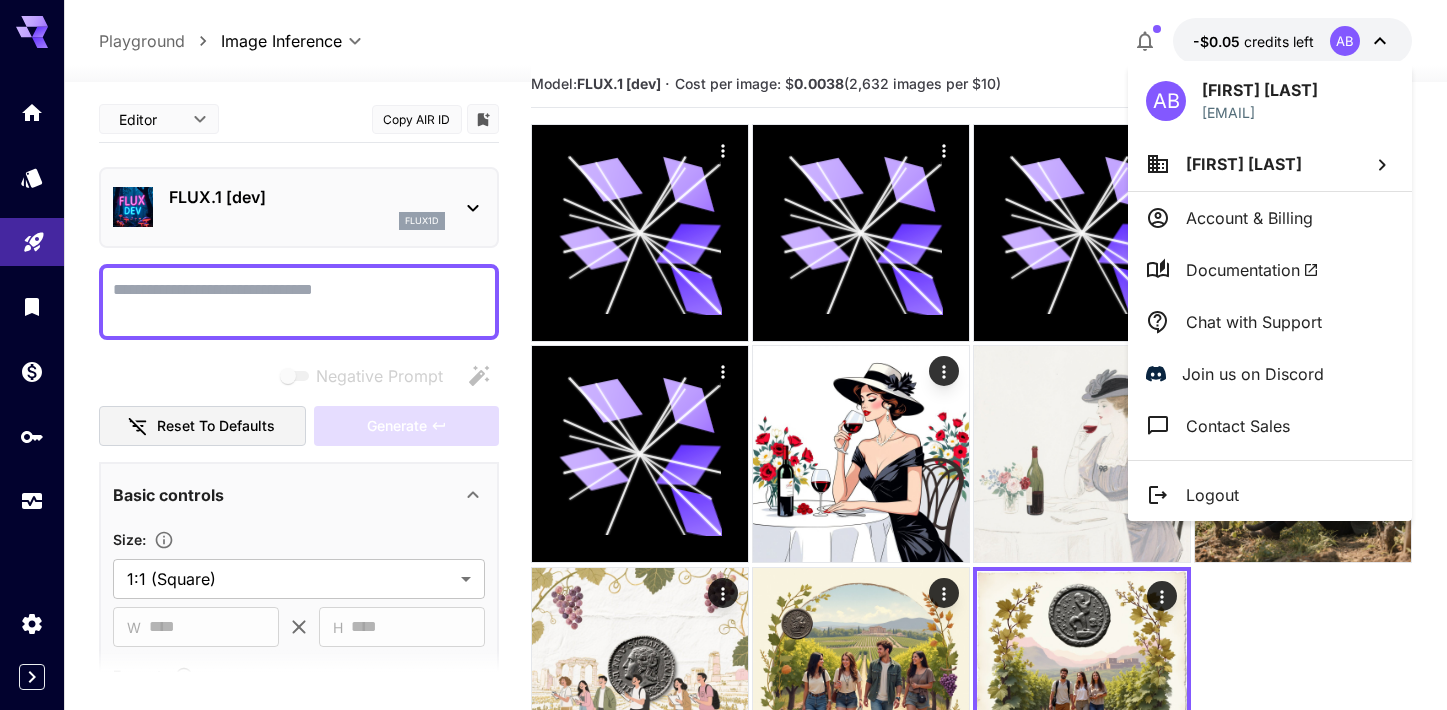 click at bounding box center [723, 355] 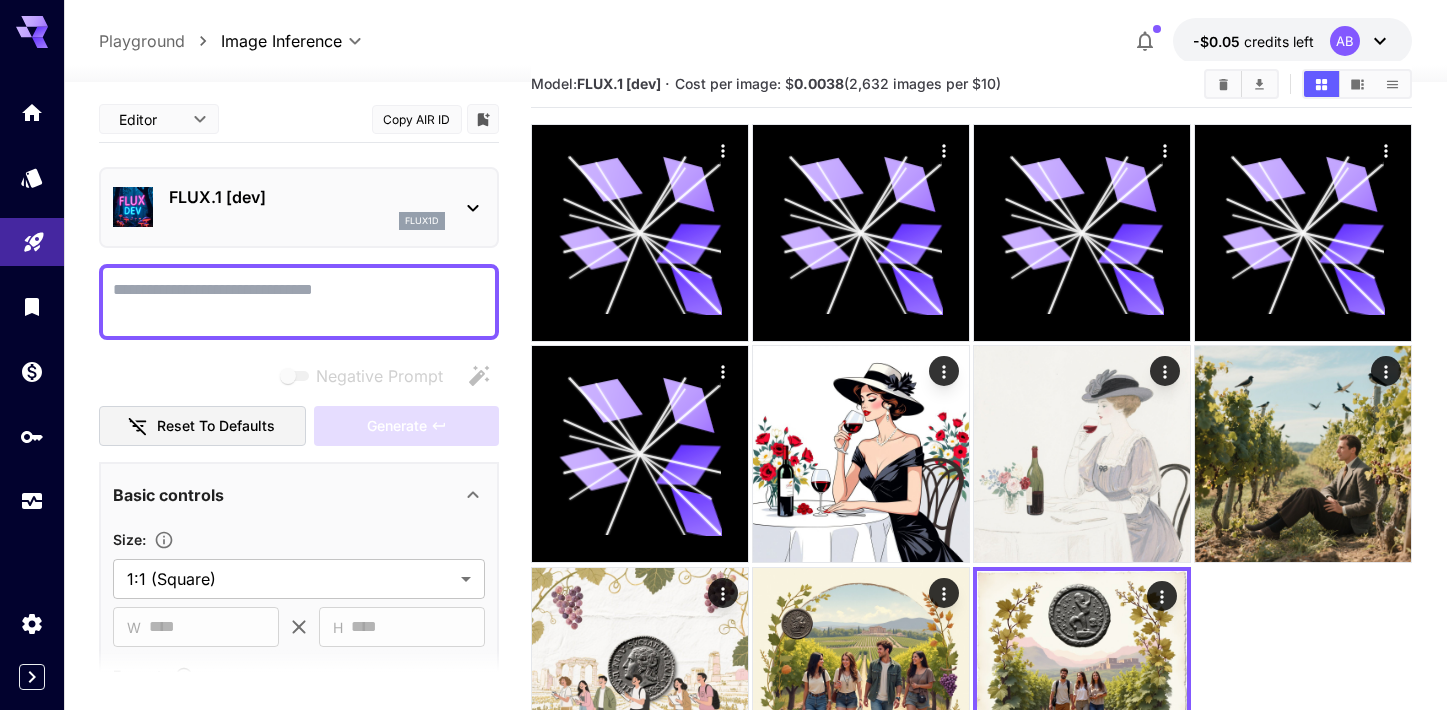 click on "Negative Prompt" at bounding box center (299, 302) 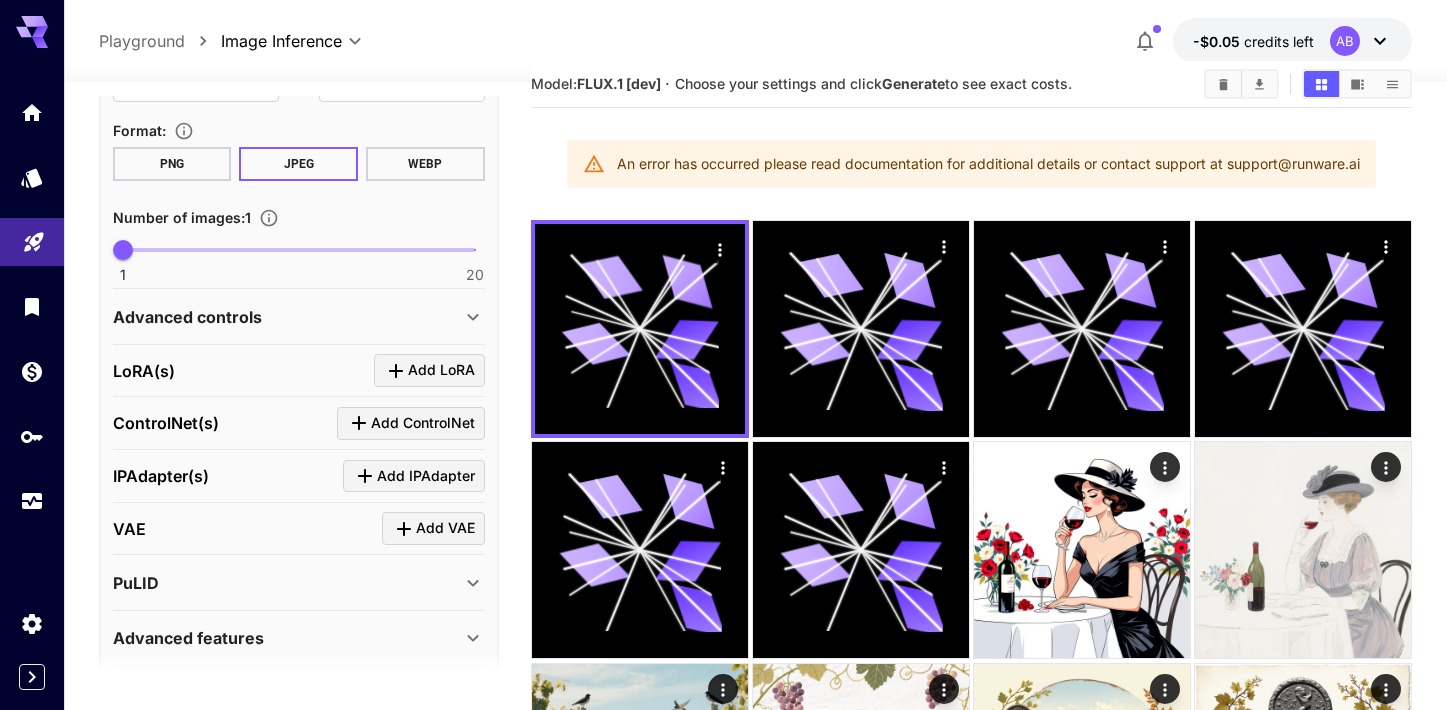 scroll, scrollTop: 617, scrollLeft: 0, axis: vertical 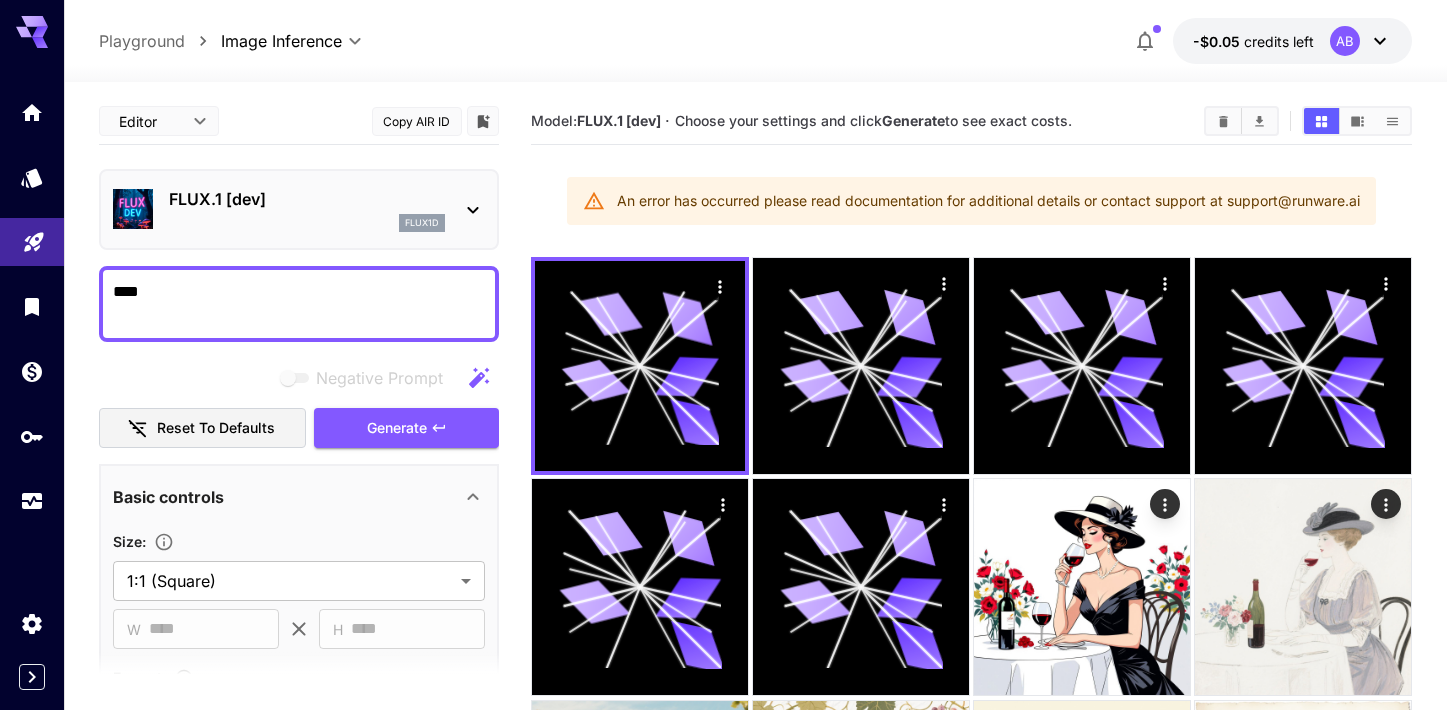 type on "****" 